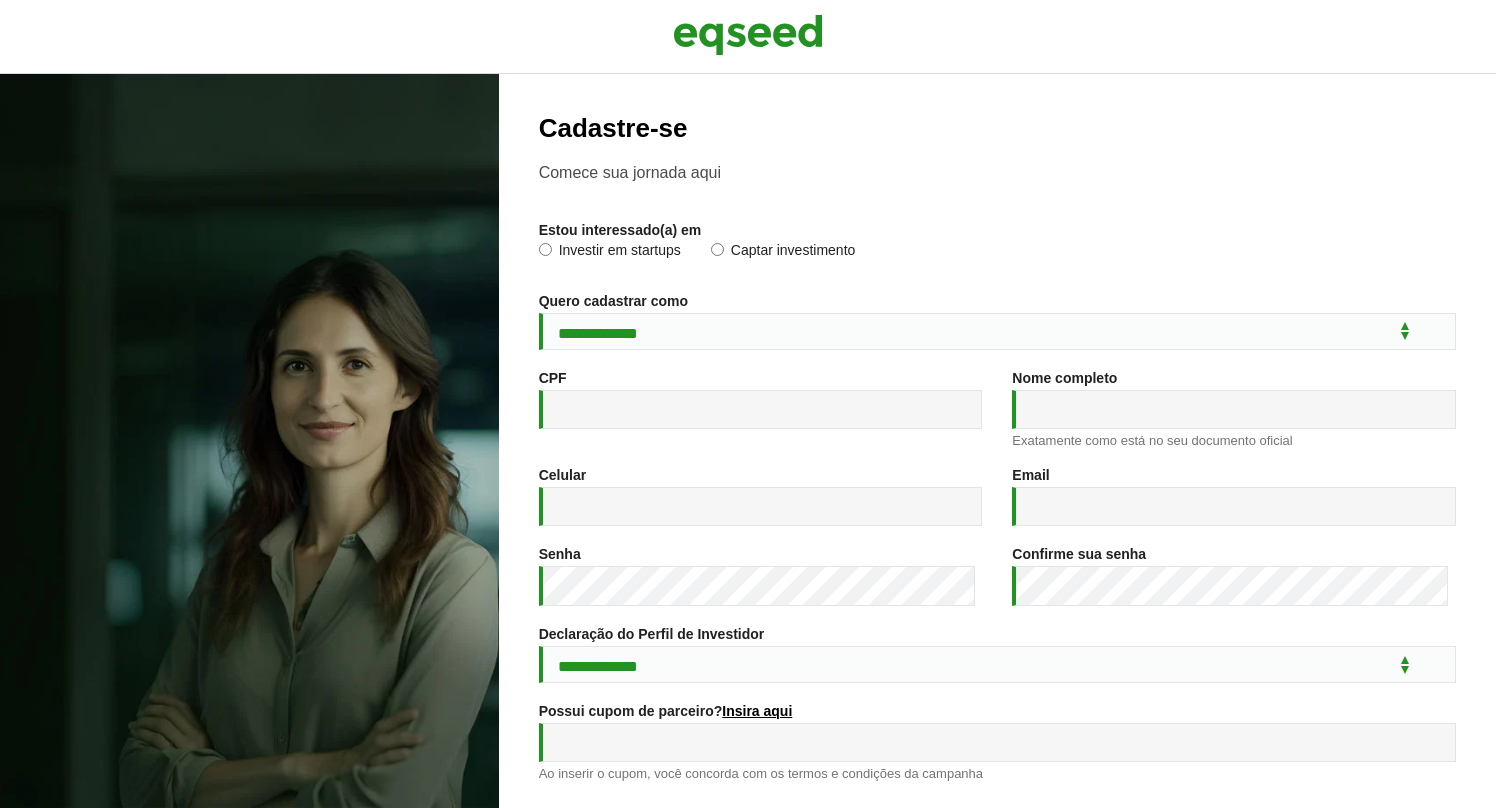 scroll, scrollTop: 0, scrollLeft: 0, axis: both 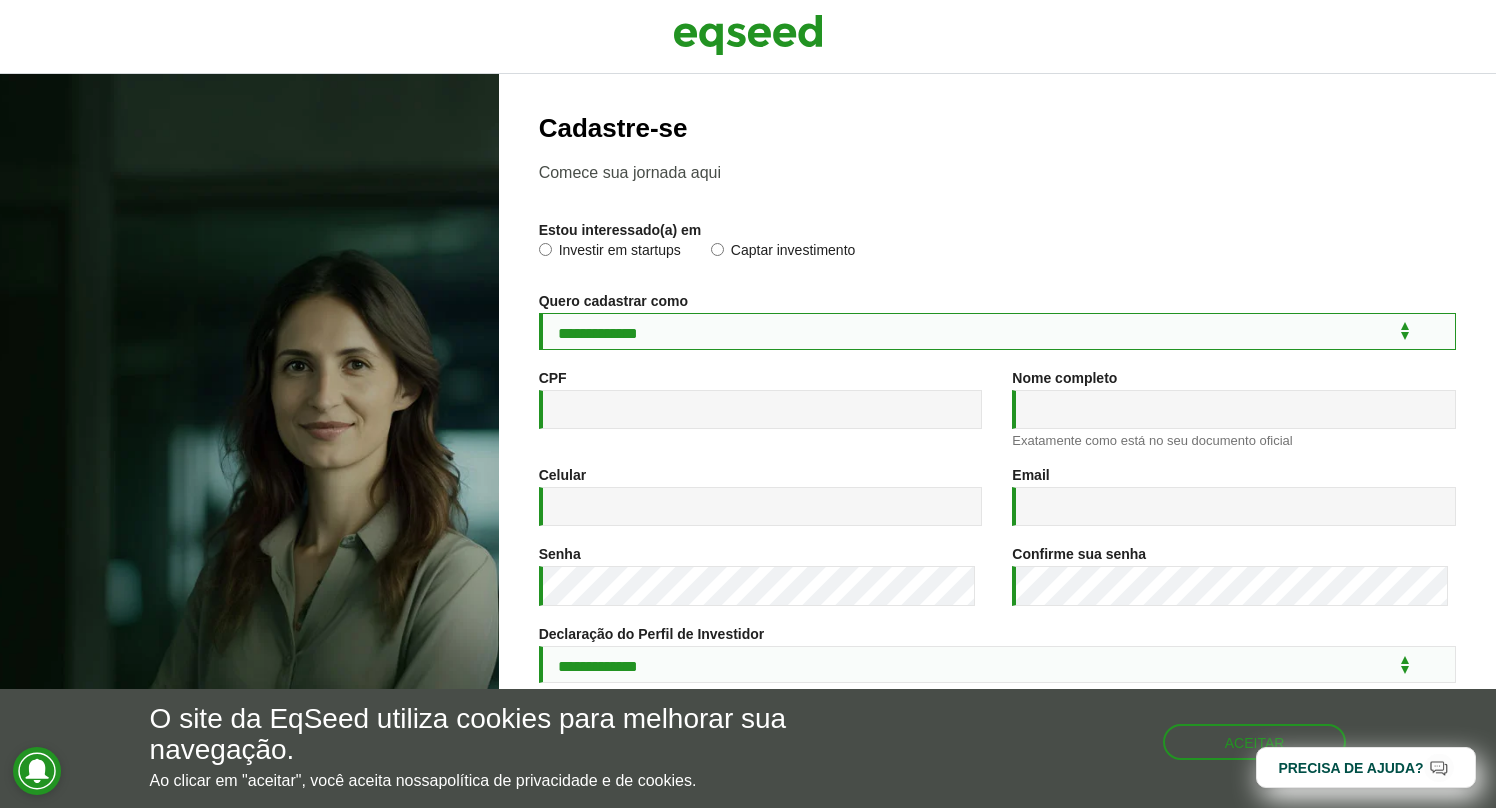 click on "**********" at bounding box center (997, 331) 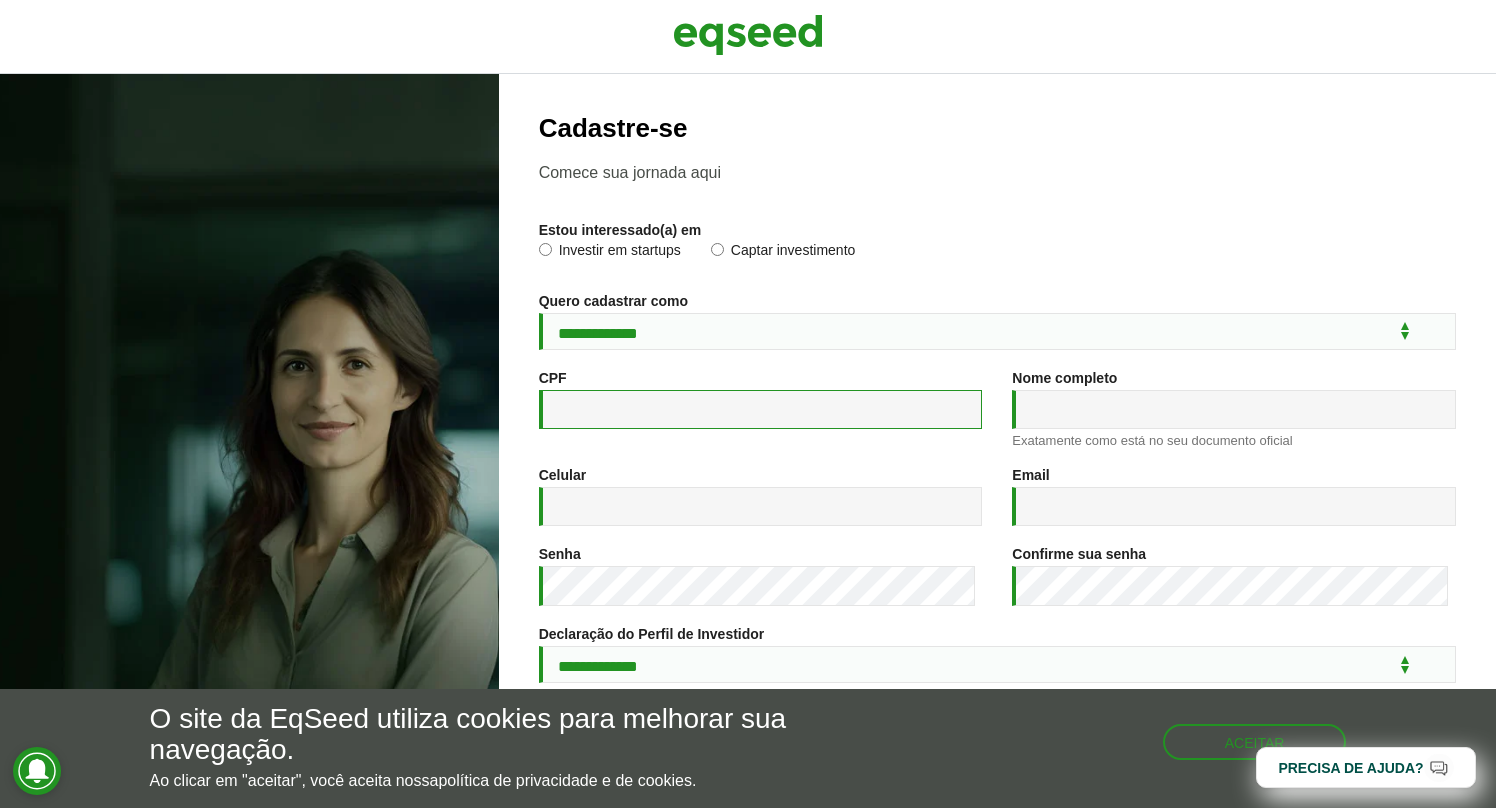click on "CPF  *" at bounding box center (761, 409) 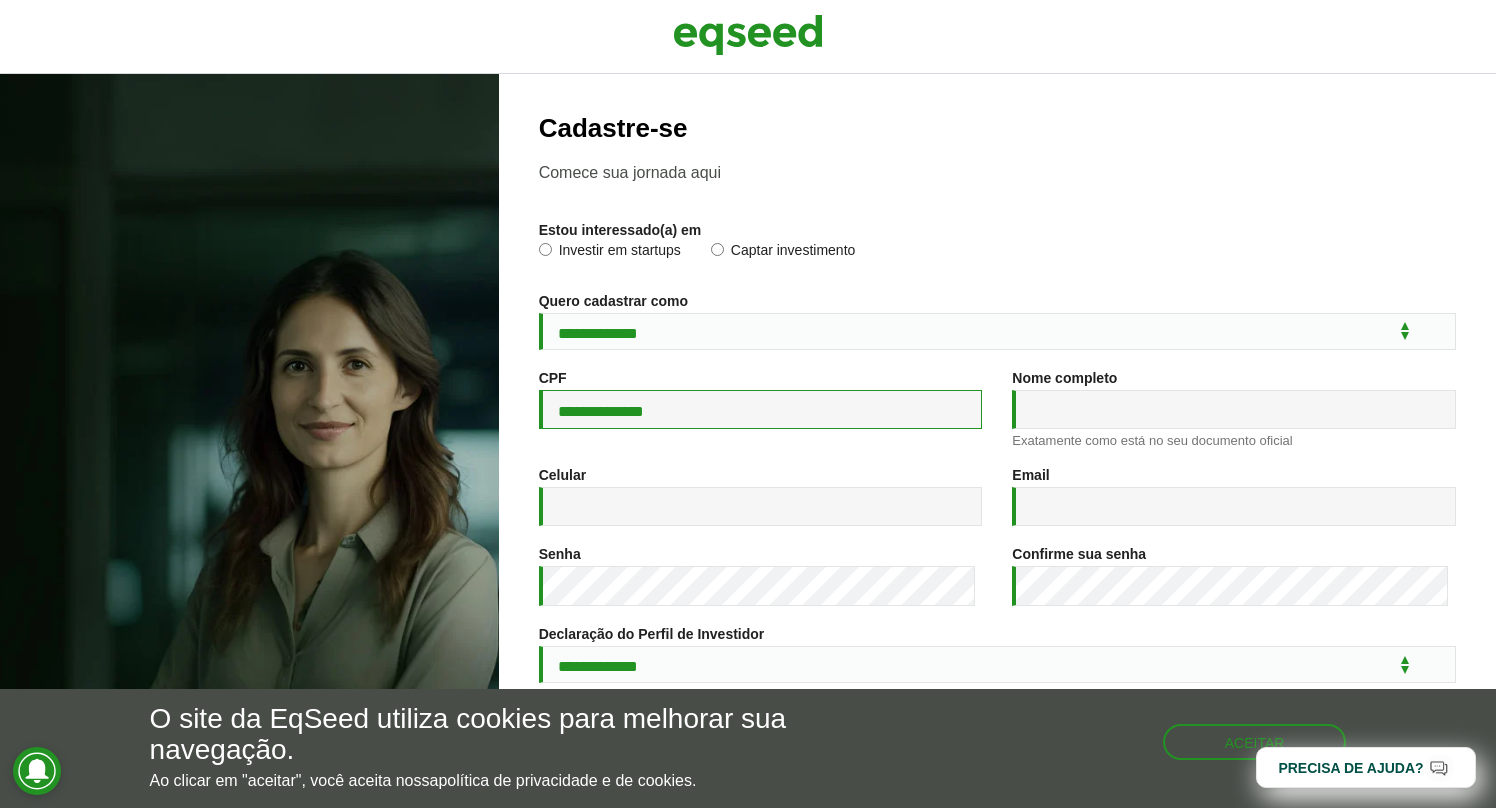 type on "**********" 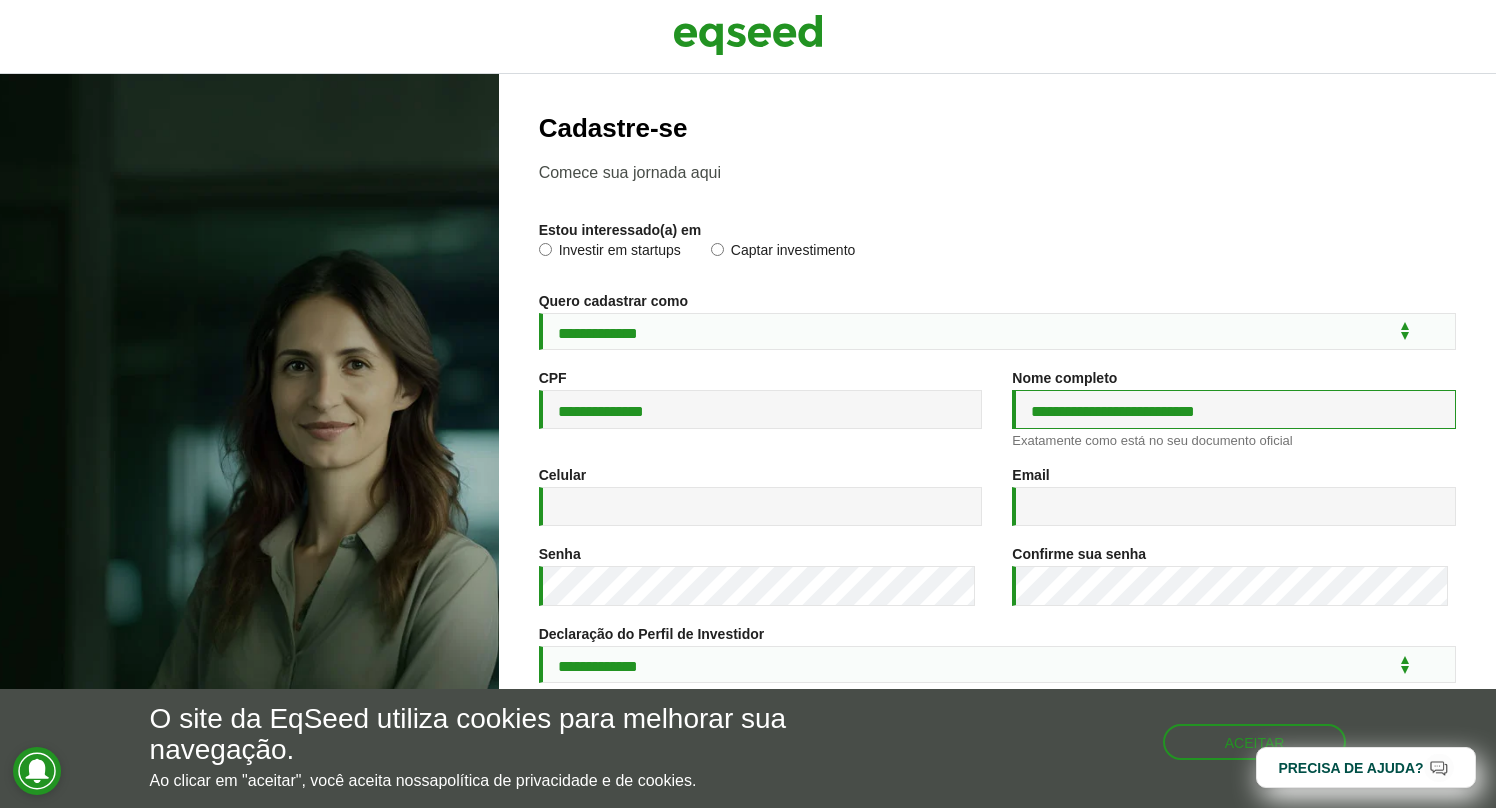 type on "**********" 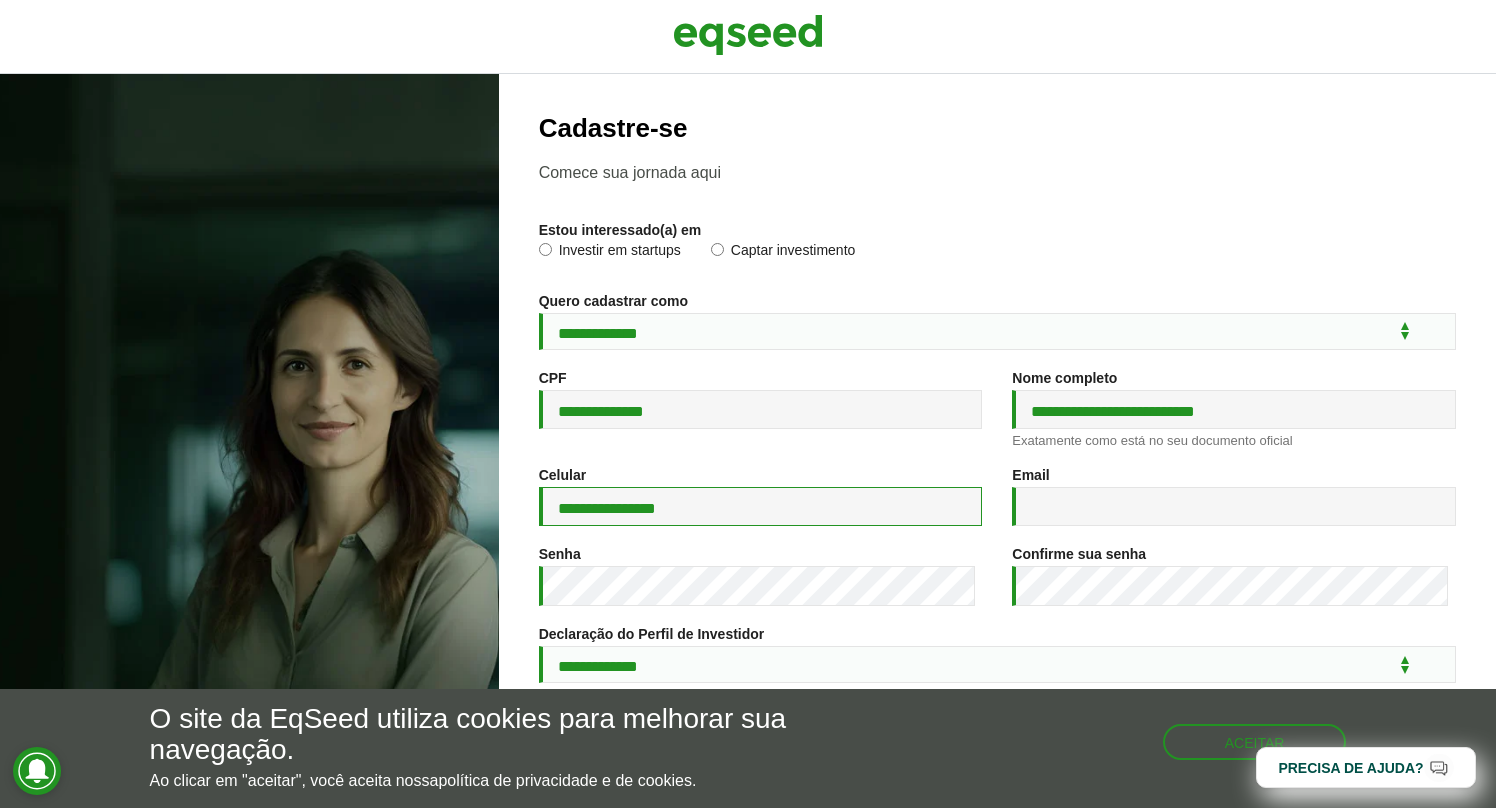 type on "**********" 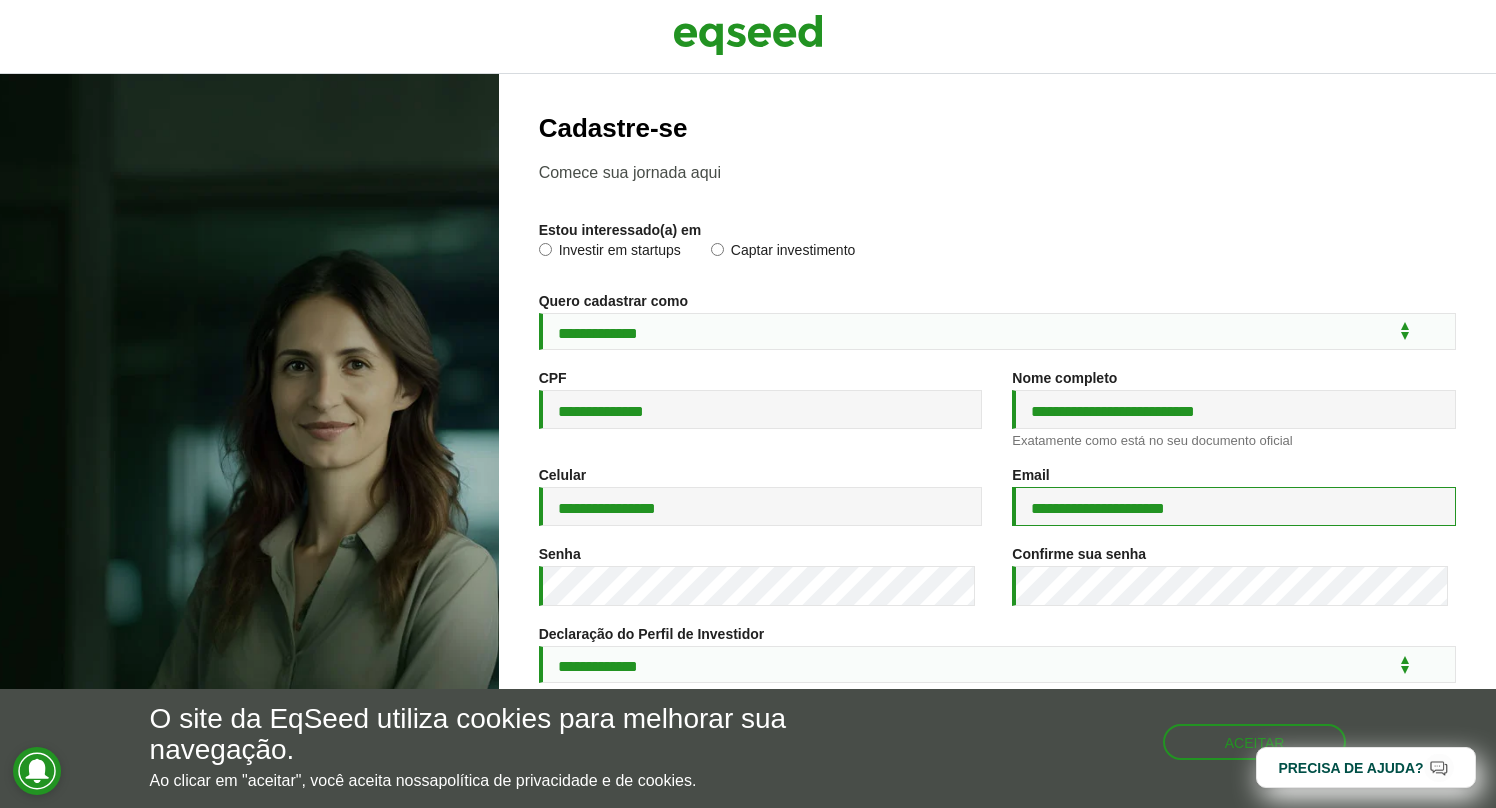 type on "**********" 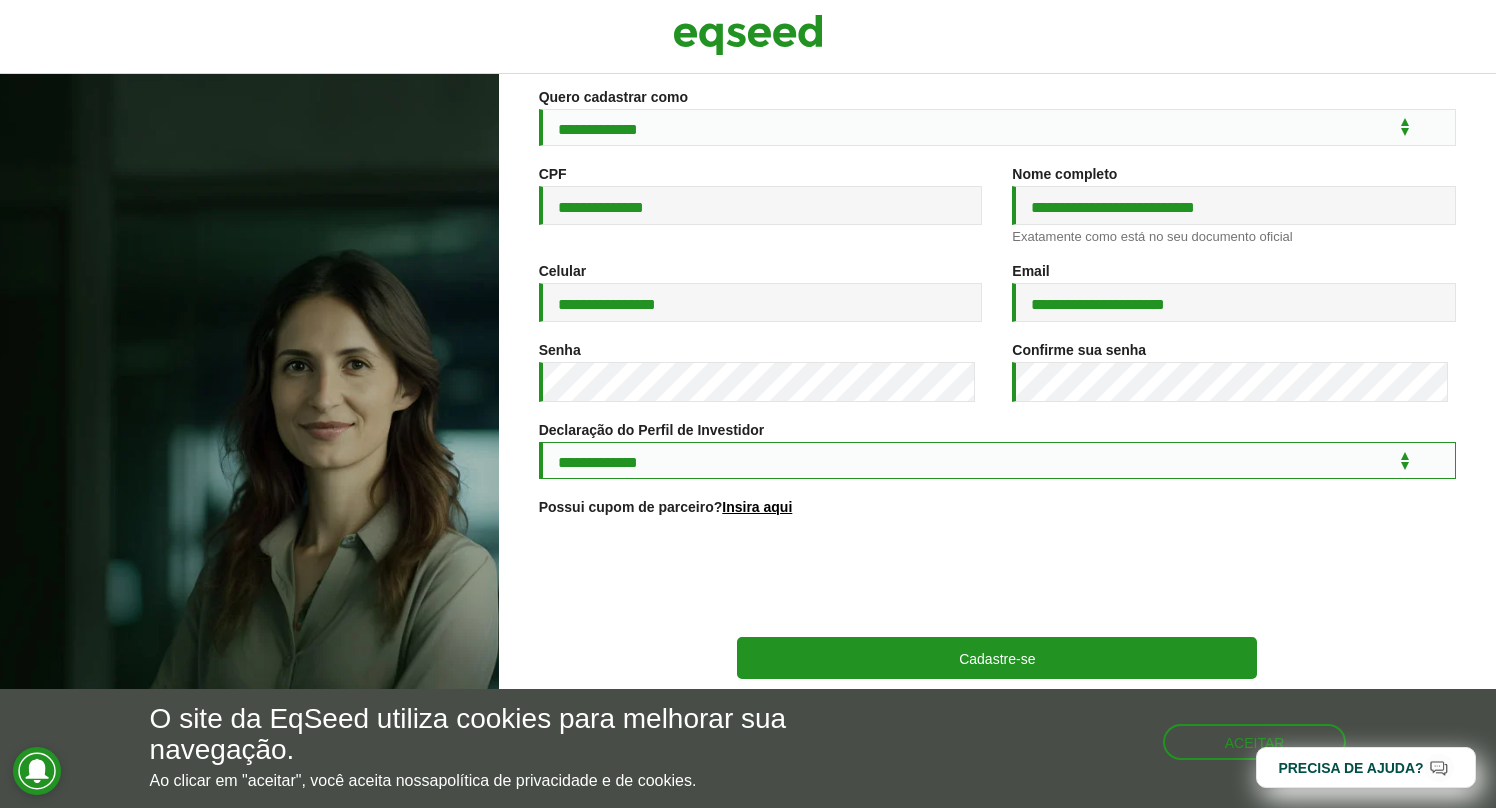 scroll, scrollTop: 186, scrollLeft: 0, axis: vertical 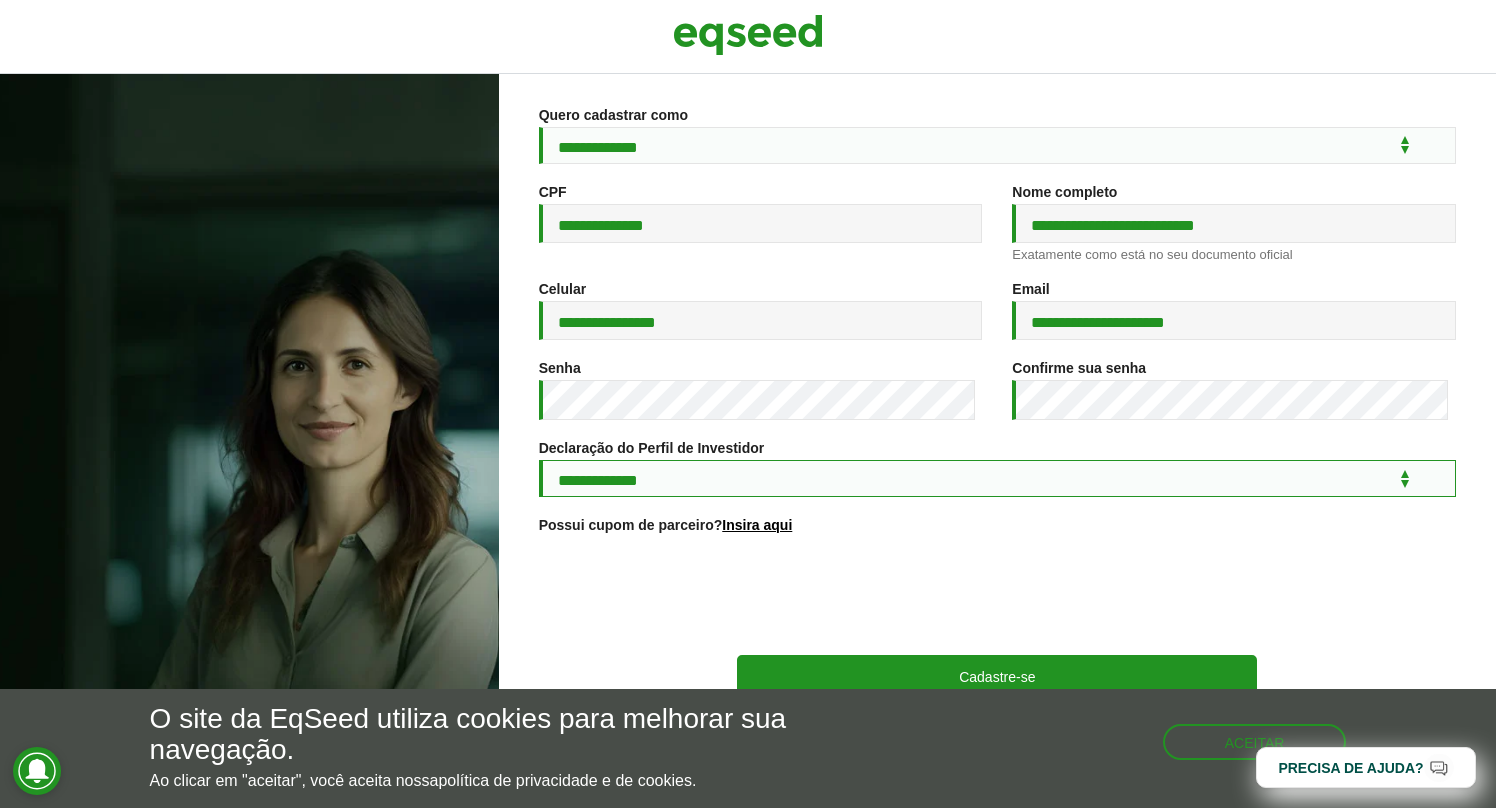 click on "**********" at bounding box center [997, 478] 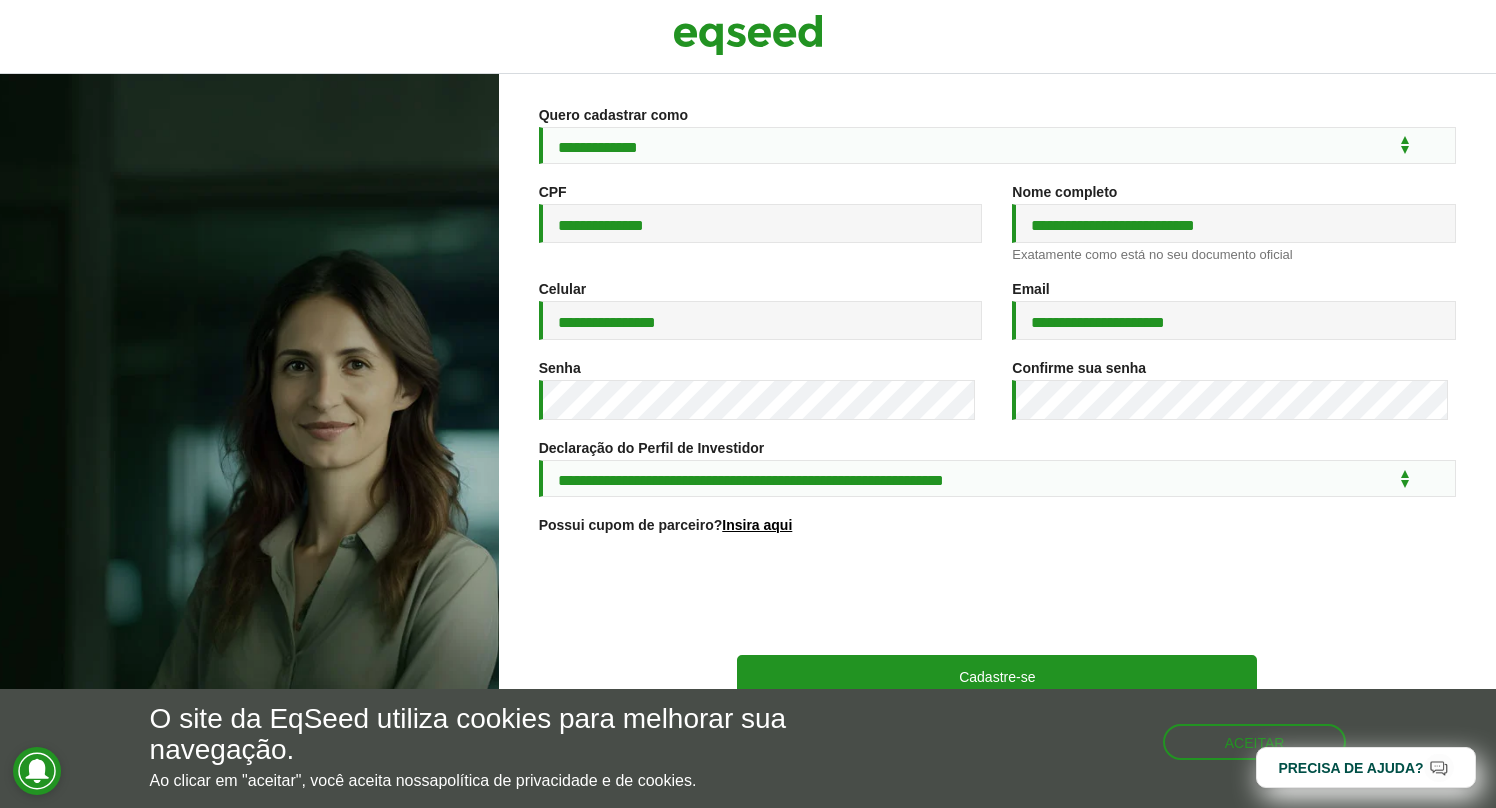 scroll, scrollTop: 217, scrollLeft: 0, axis: vertical 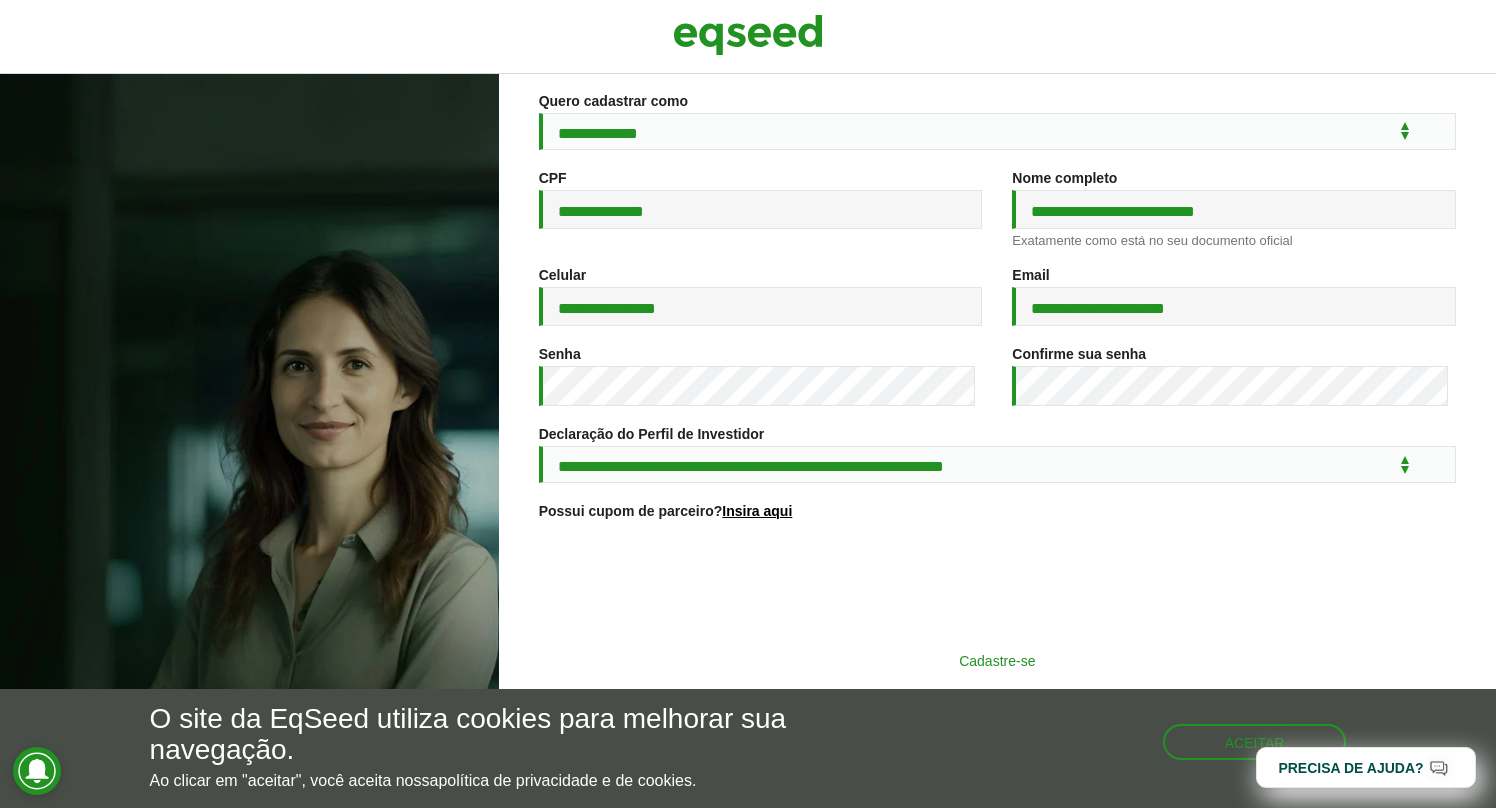 click on "Cadastre-se" at bounding box center (997, 660) 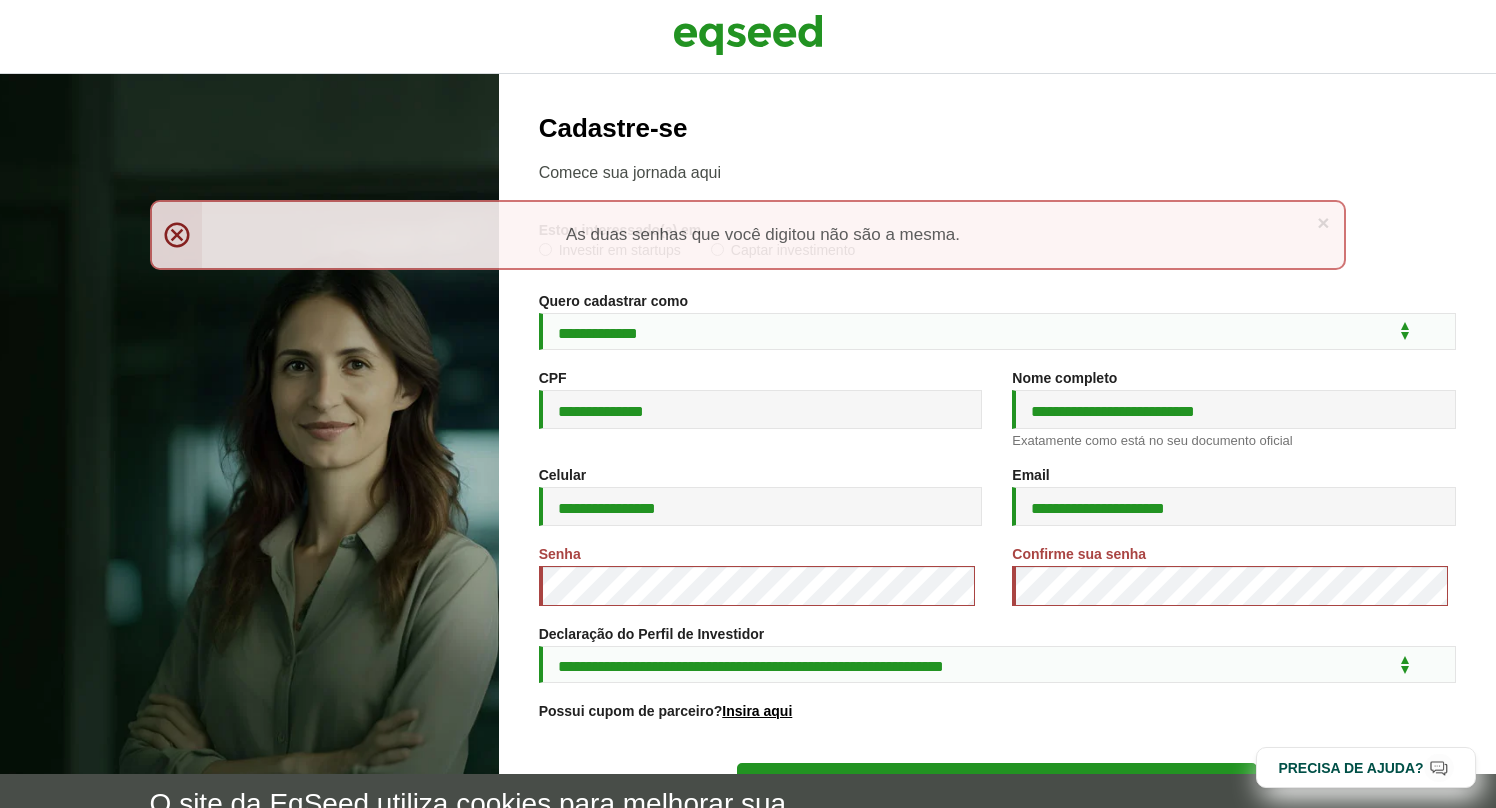 scroll, scrollTop: 0, scrollLeft: 0, axis: both 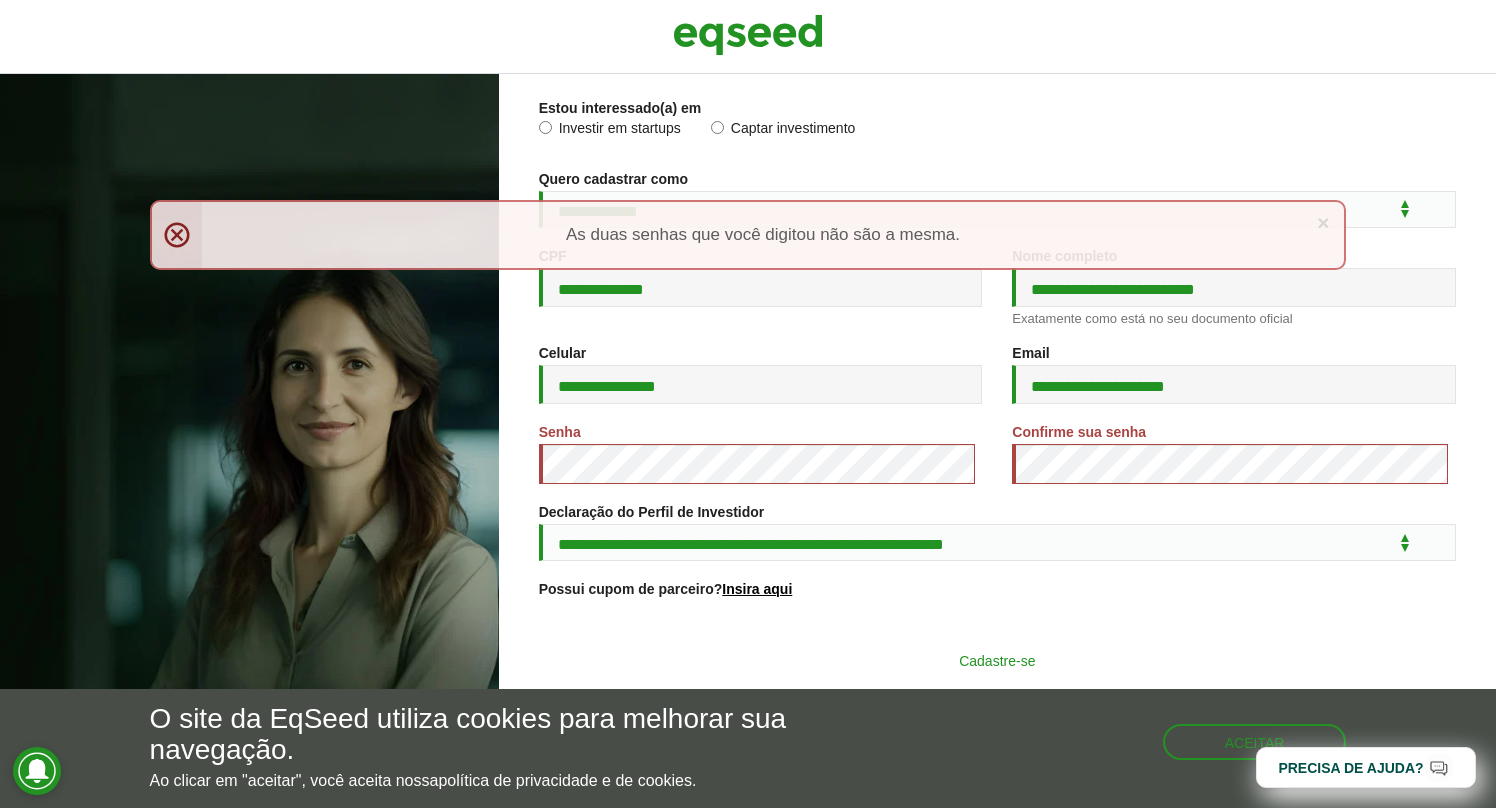 click on "Cadastre-se" at bounding box center (997, 660) 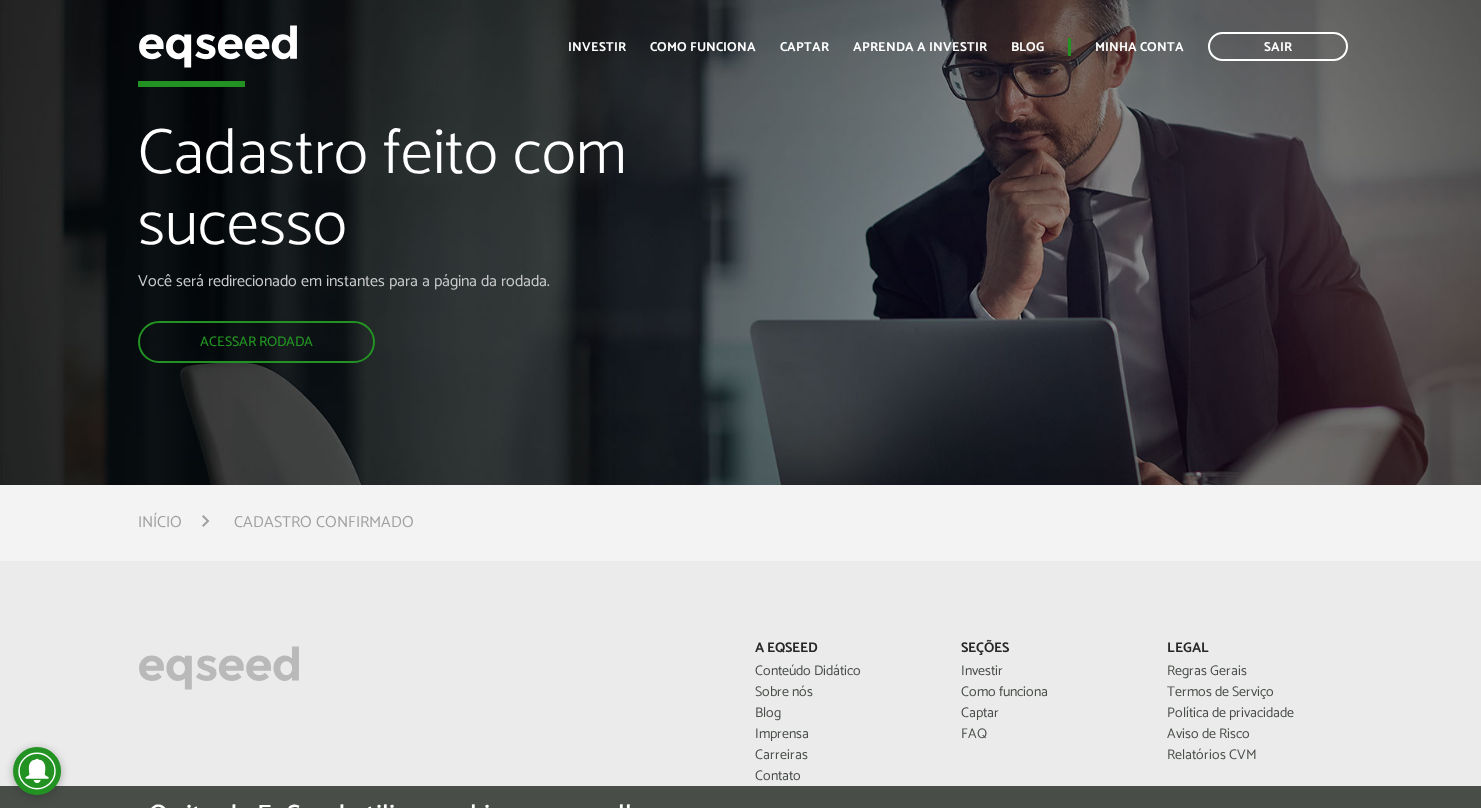scroll, scrollTop: 0, scrollLeft: 0, axis: both 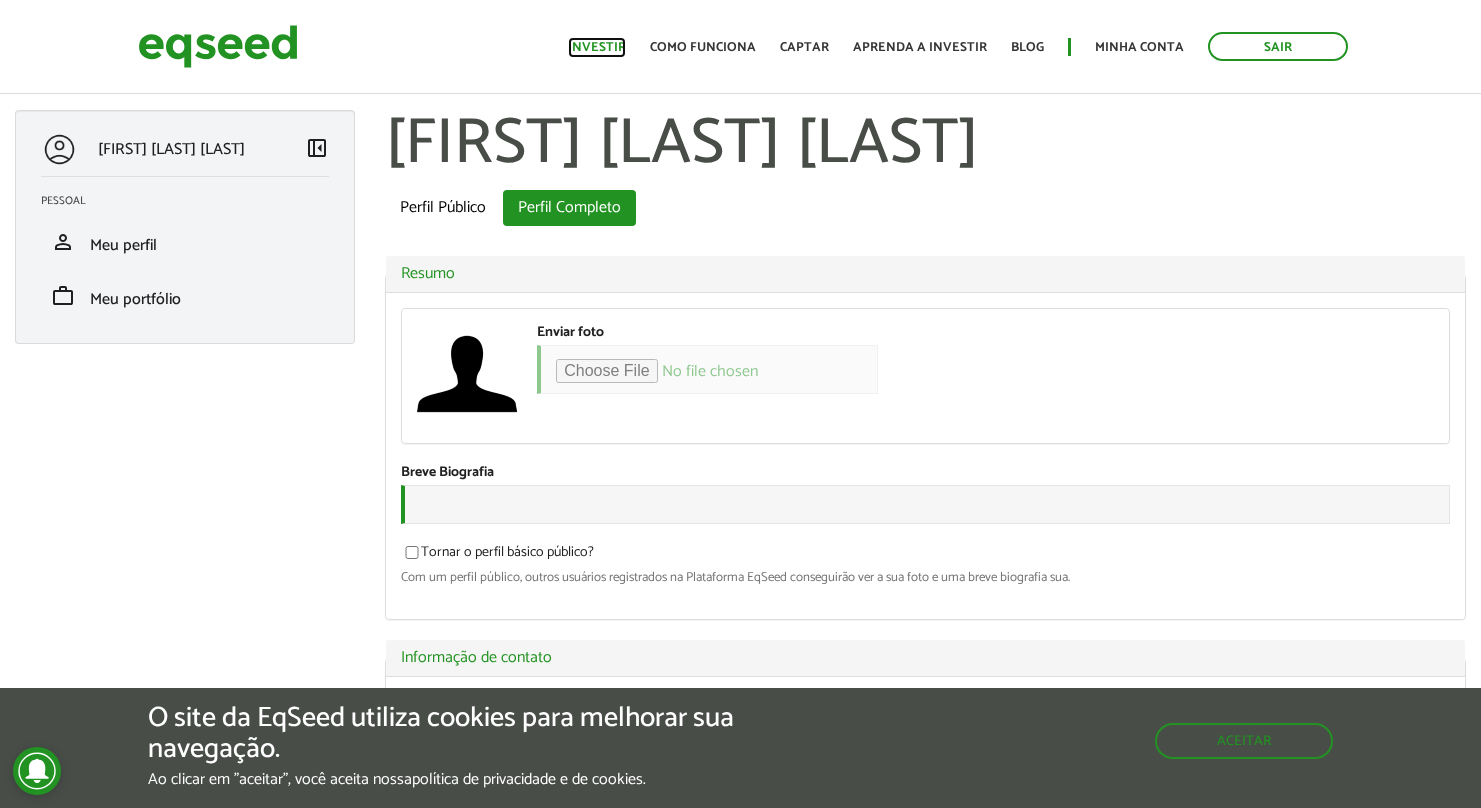 click on "Investir" at bounding box center [597, 47] 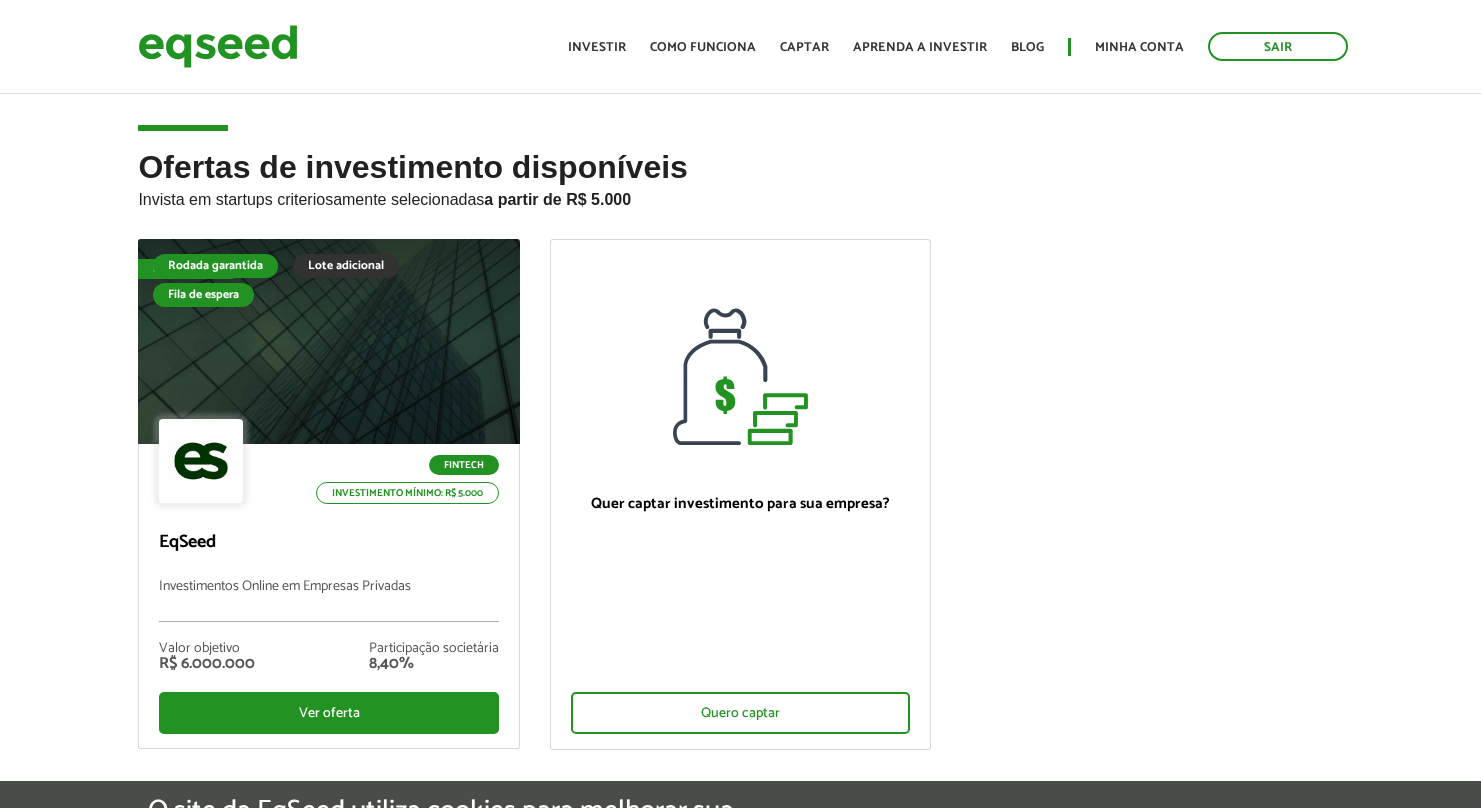 scroll, scrollTop: 0, scrollLeft: 0, axis: both 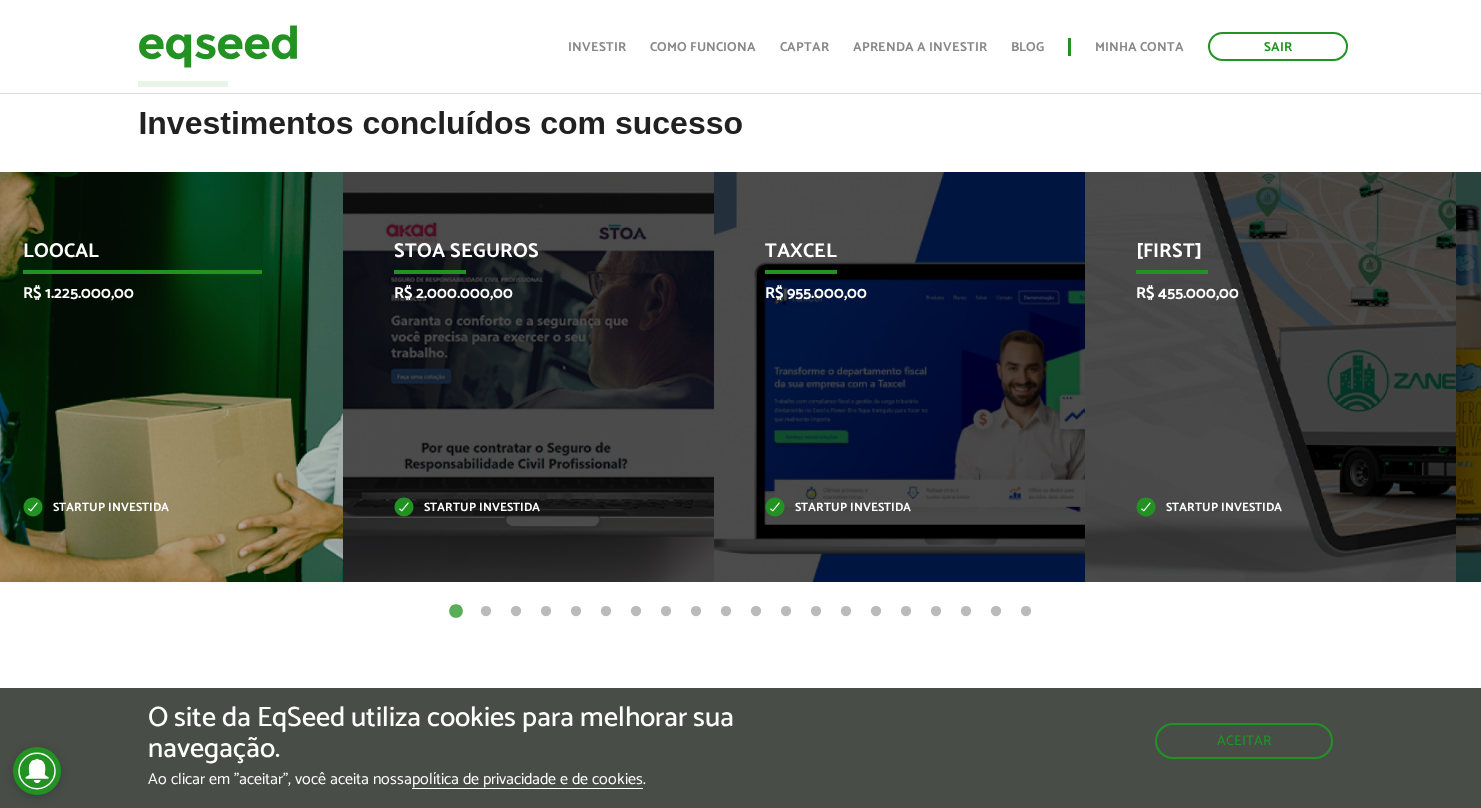 drag, startPoint x: 1294, startPoint y: 418, endPoint x: 141, endPoint y: 417, distance: 1153.0005 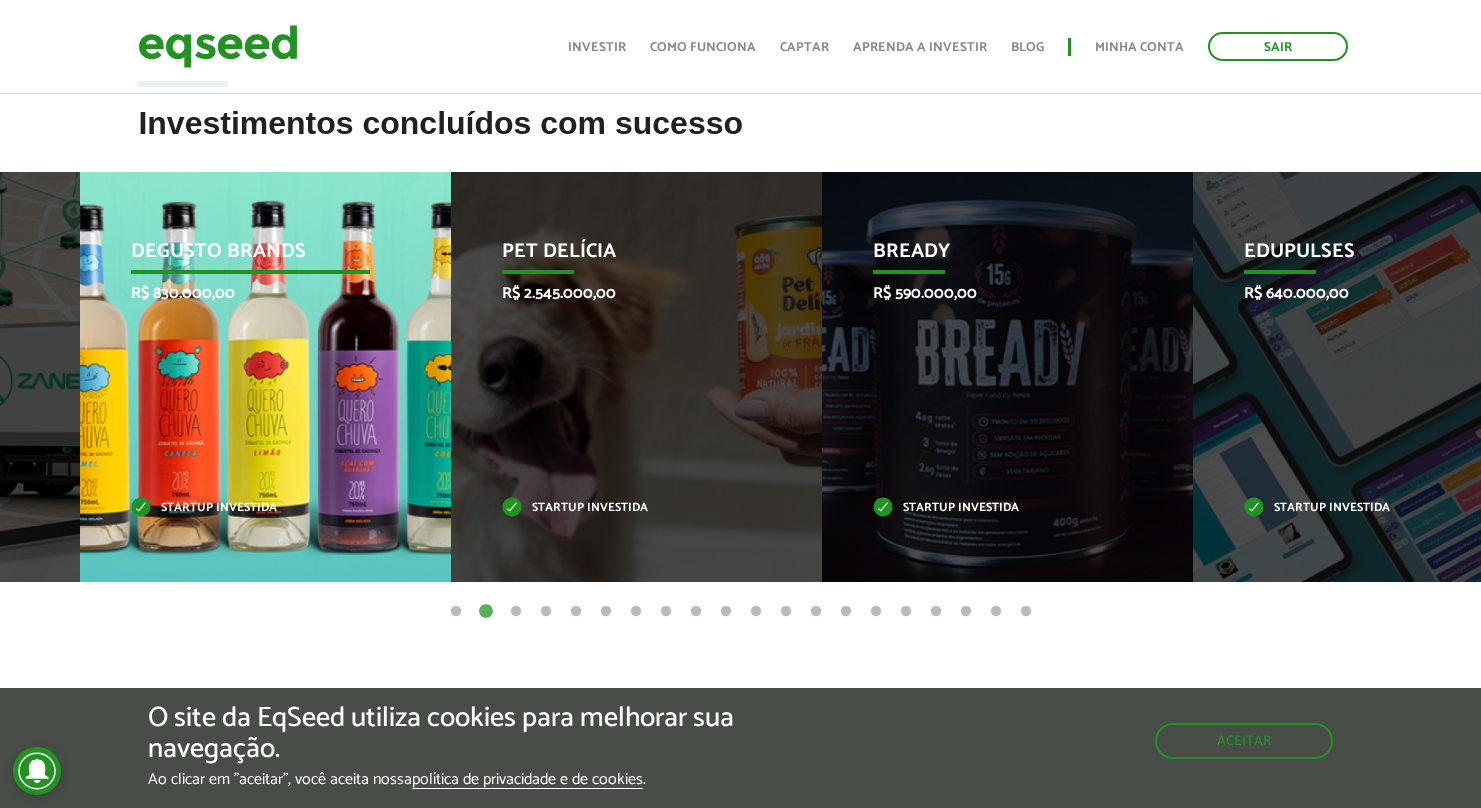 drag, startPoint x: 1406, startPoint y: 554, endPoint x: 206, endPoint y: 514, distance: 1200.6665 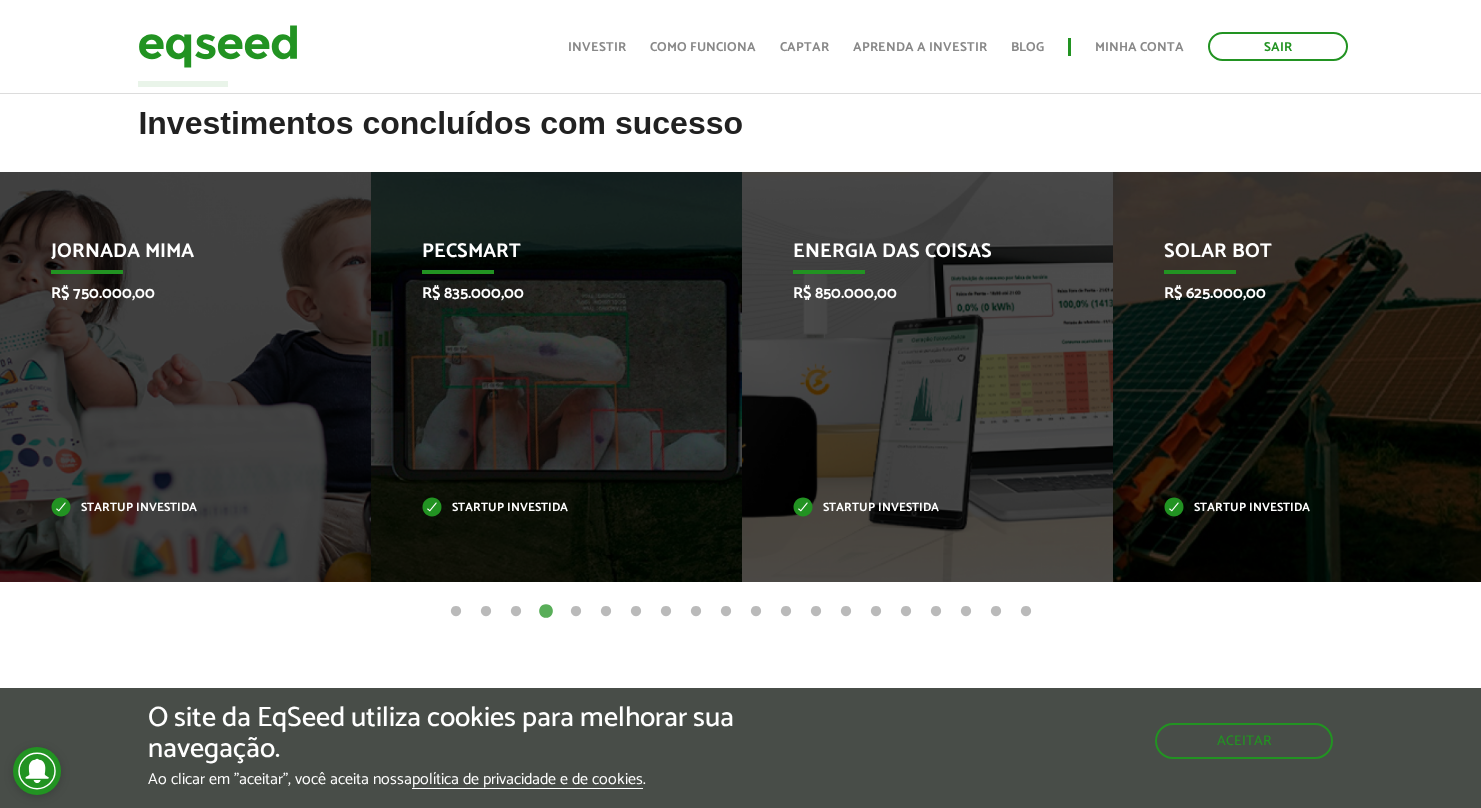 drag, startPoint x: 1312, startPoint y: 508, endPoint x: -1, endPoint y: 467, distance: 1313.64 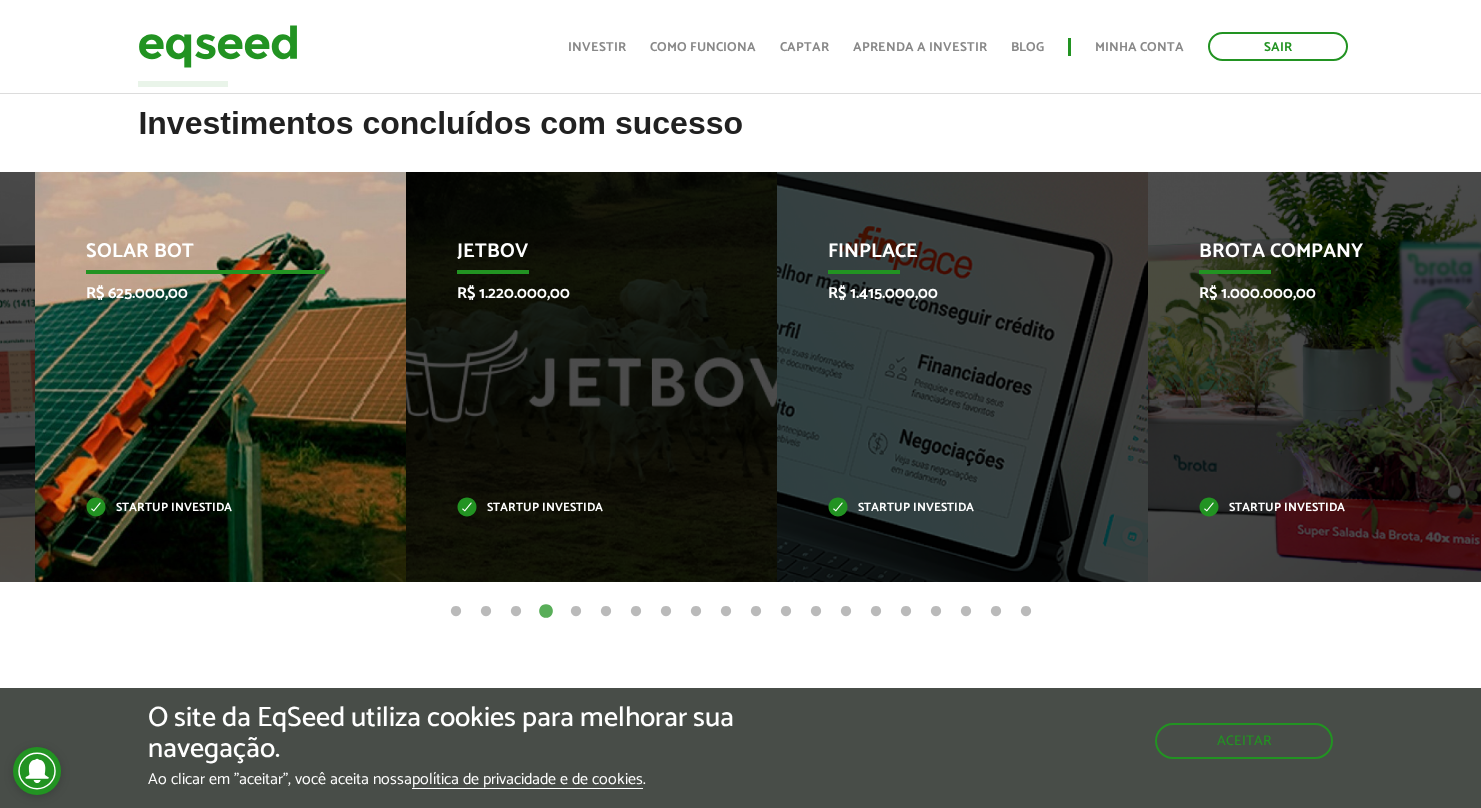 drag, startPoint x: 1399, startPoint y: 496, endPoint x: 198, endPoint y: 462, distance: 1201.4812 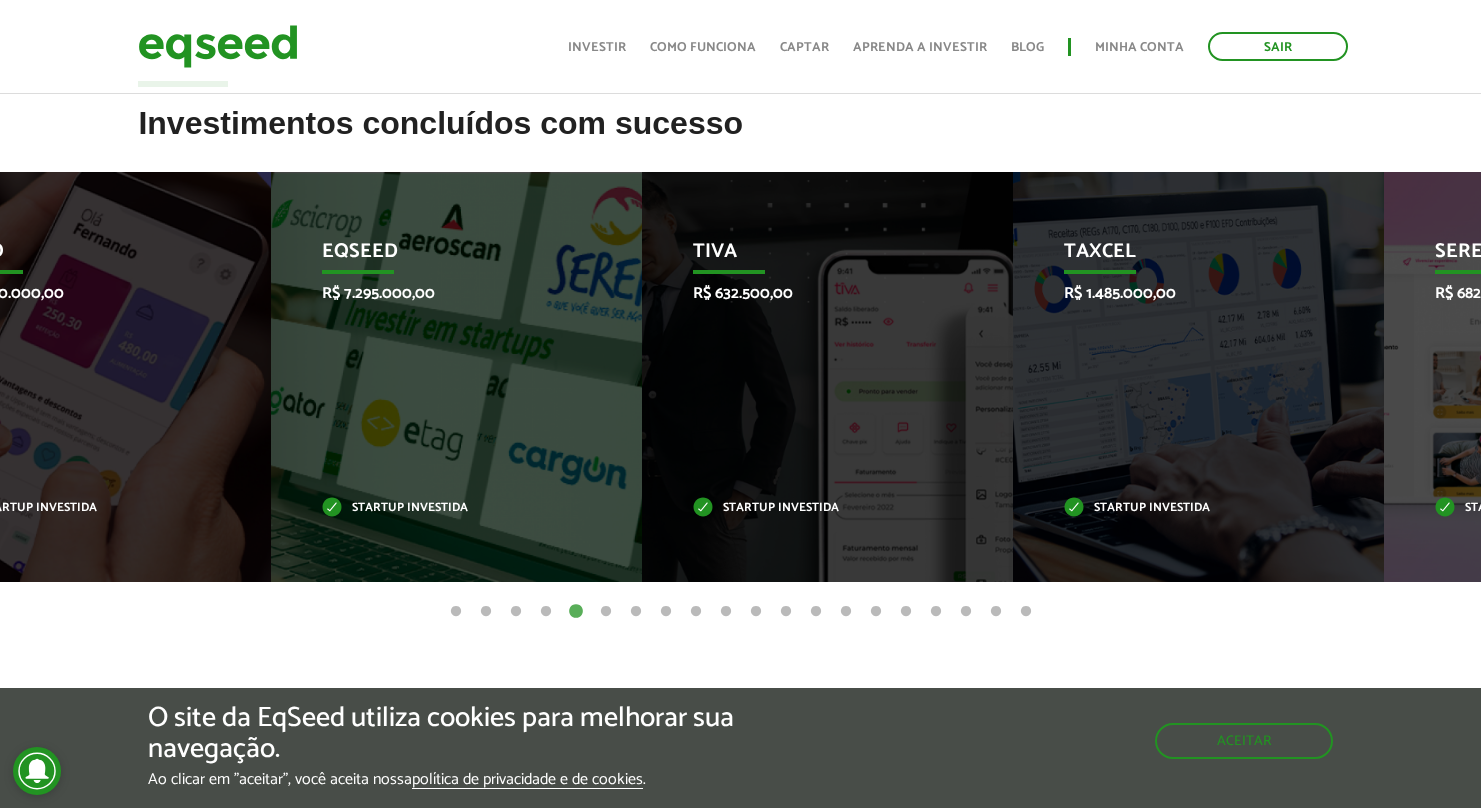 drag, startPoint x: 1352, startPoint y: 458, endPoint x: -8, endPoint y: 374, distance: 1362.5917 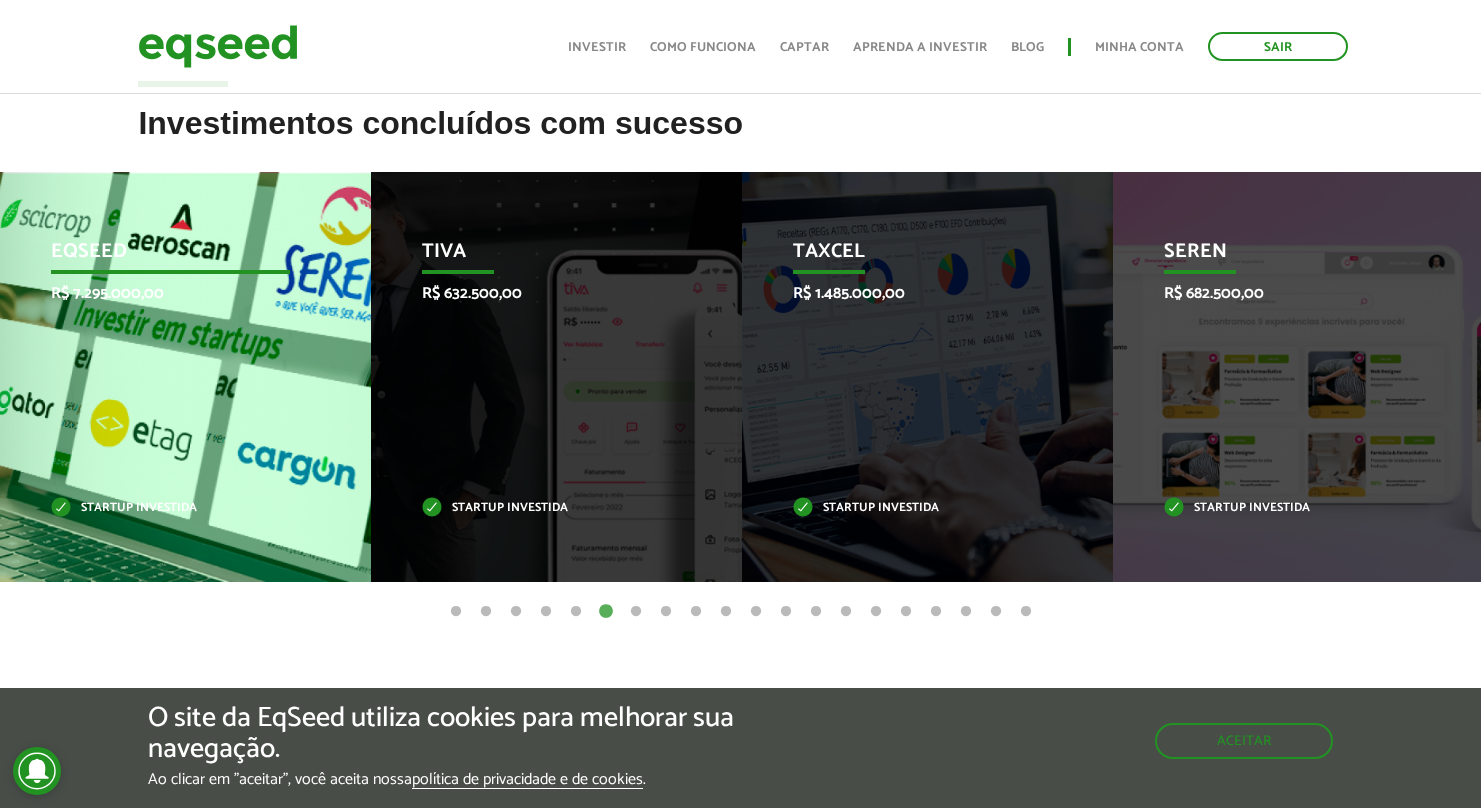 click on "EqSeed
R$ 7.295.000,00
Startup investida" at bounding box center (170, 377) 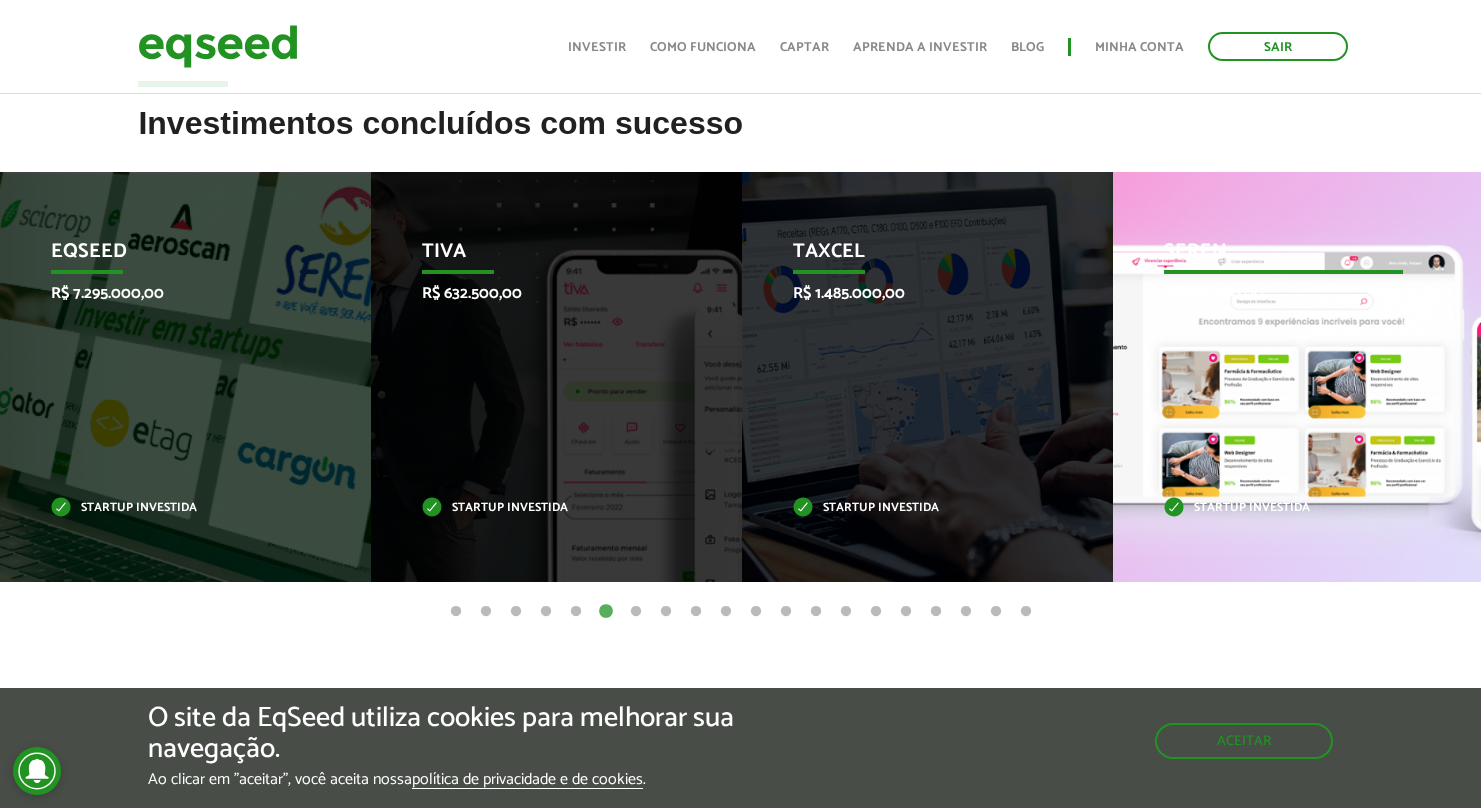 drag, startPoint x: 1326, startPoint y: 415, endPoint x: 141, endPoint y: 447, distance: 1185.432 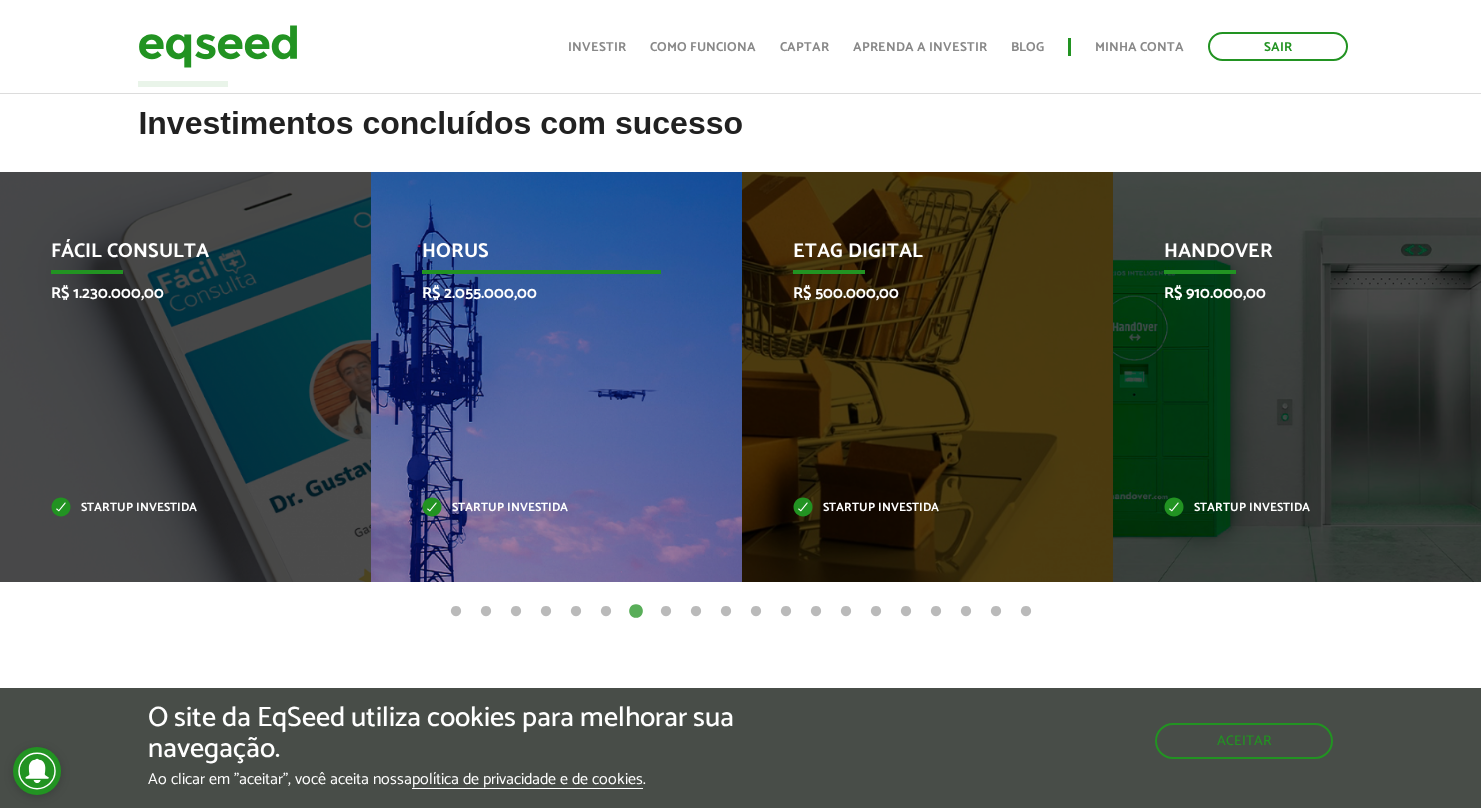 drag, startPoint x: 1235, startPoint y: 415, endPoint x: 175, endPoint y: 385, distance: 1060.4244 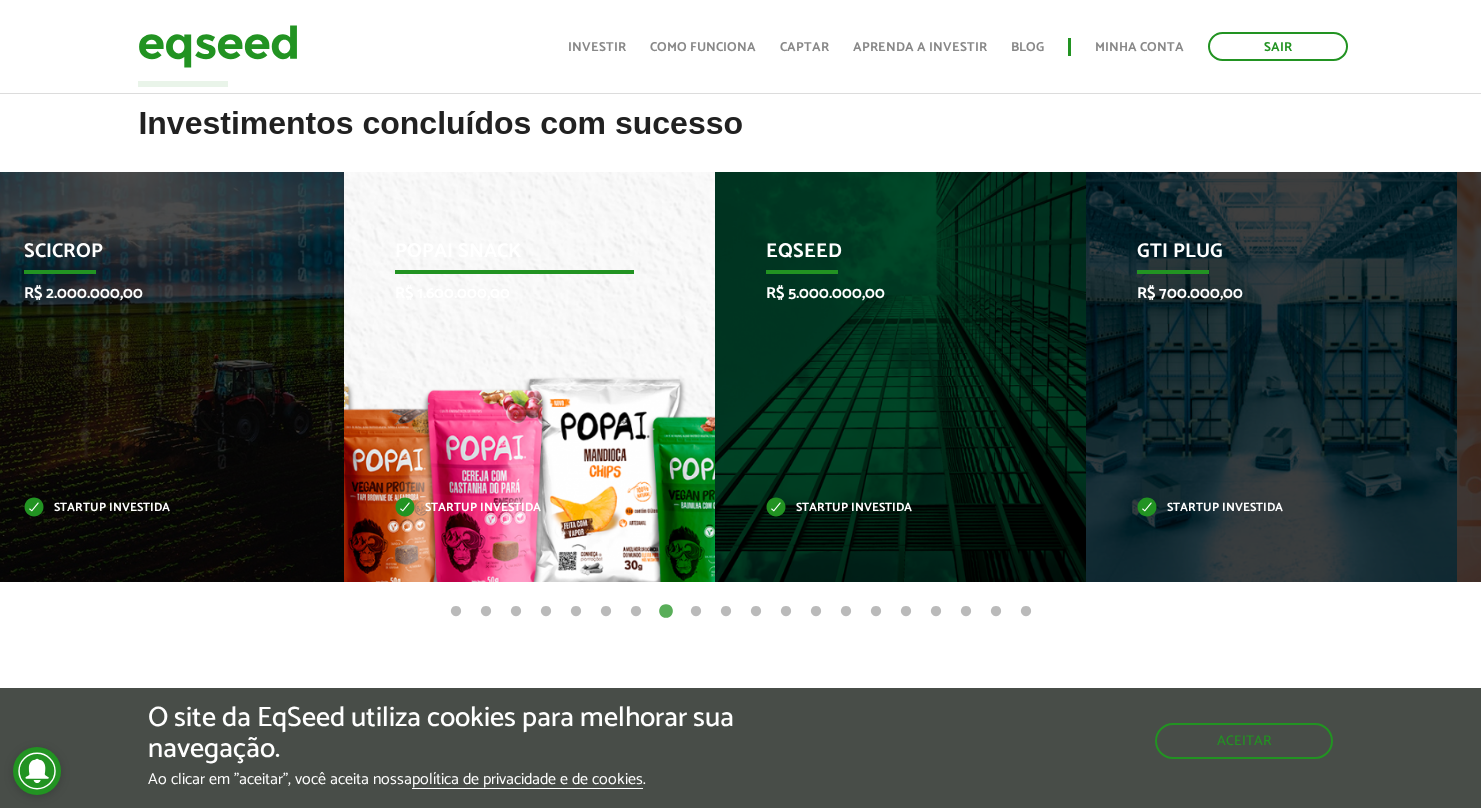 drag, startPoint x: 1324, startPoint y: 433, endPoint x: 217, endPoint y: 394, distance: 1107.6868 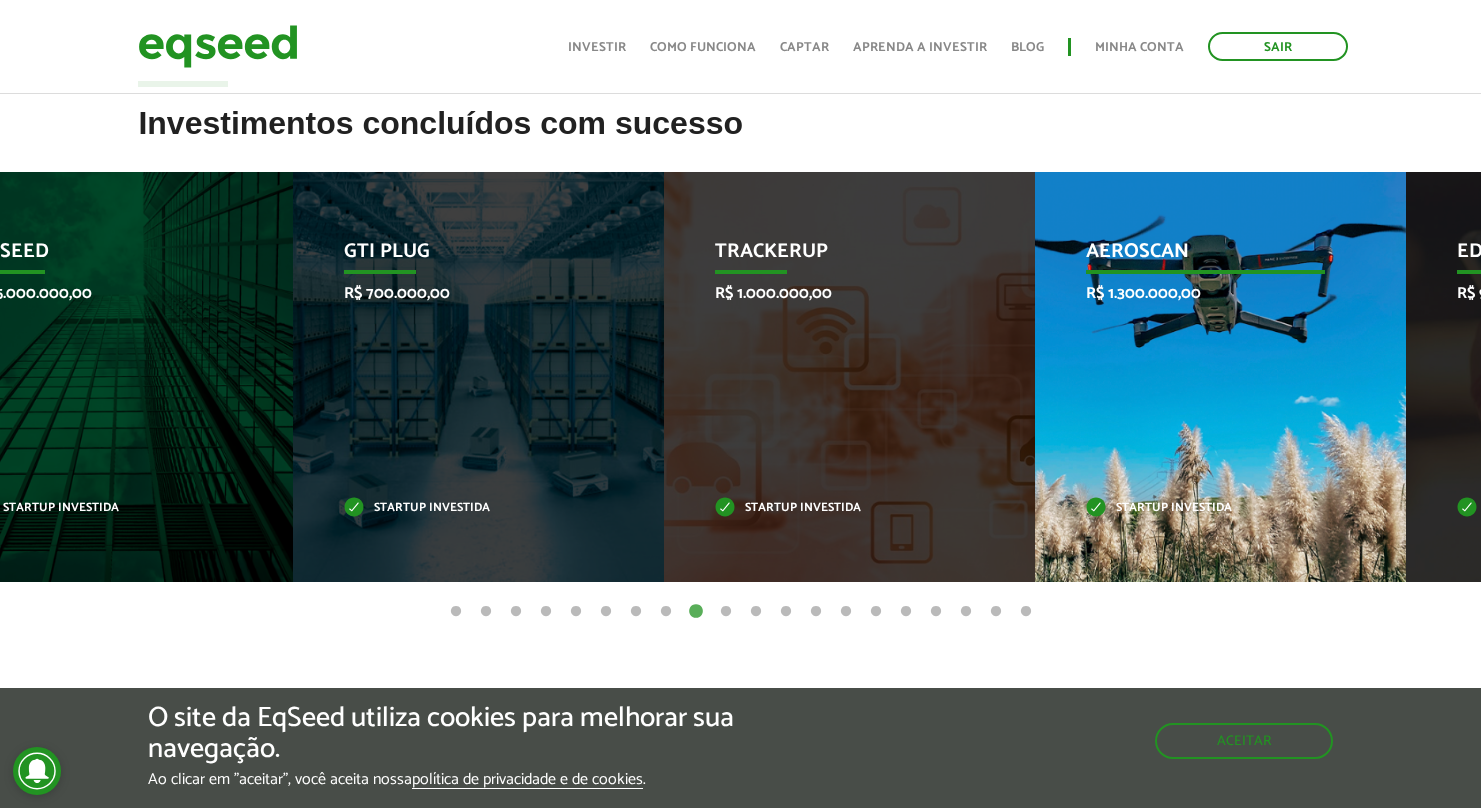 drag, startPoint x: 1347, startPoint y: 446, endPoint x: 408, endPoint y: 400, distance: 940.12604 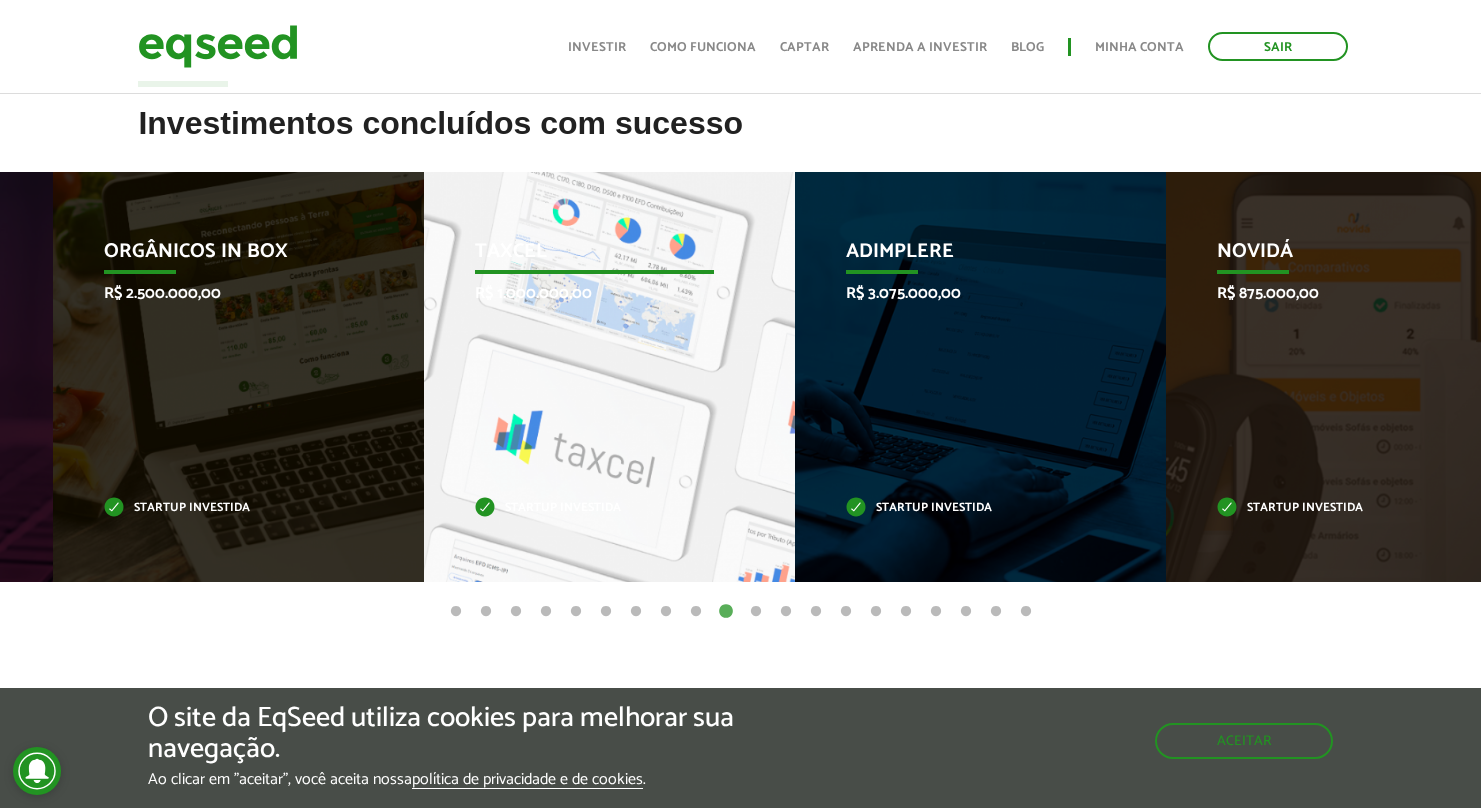 drag, startPoint x: 1147, startPoint y: 413, endPoint x: 116, endPoint y: 378, distance: 1031.5939 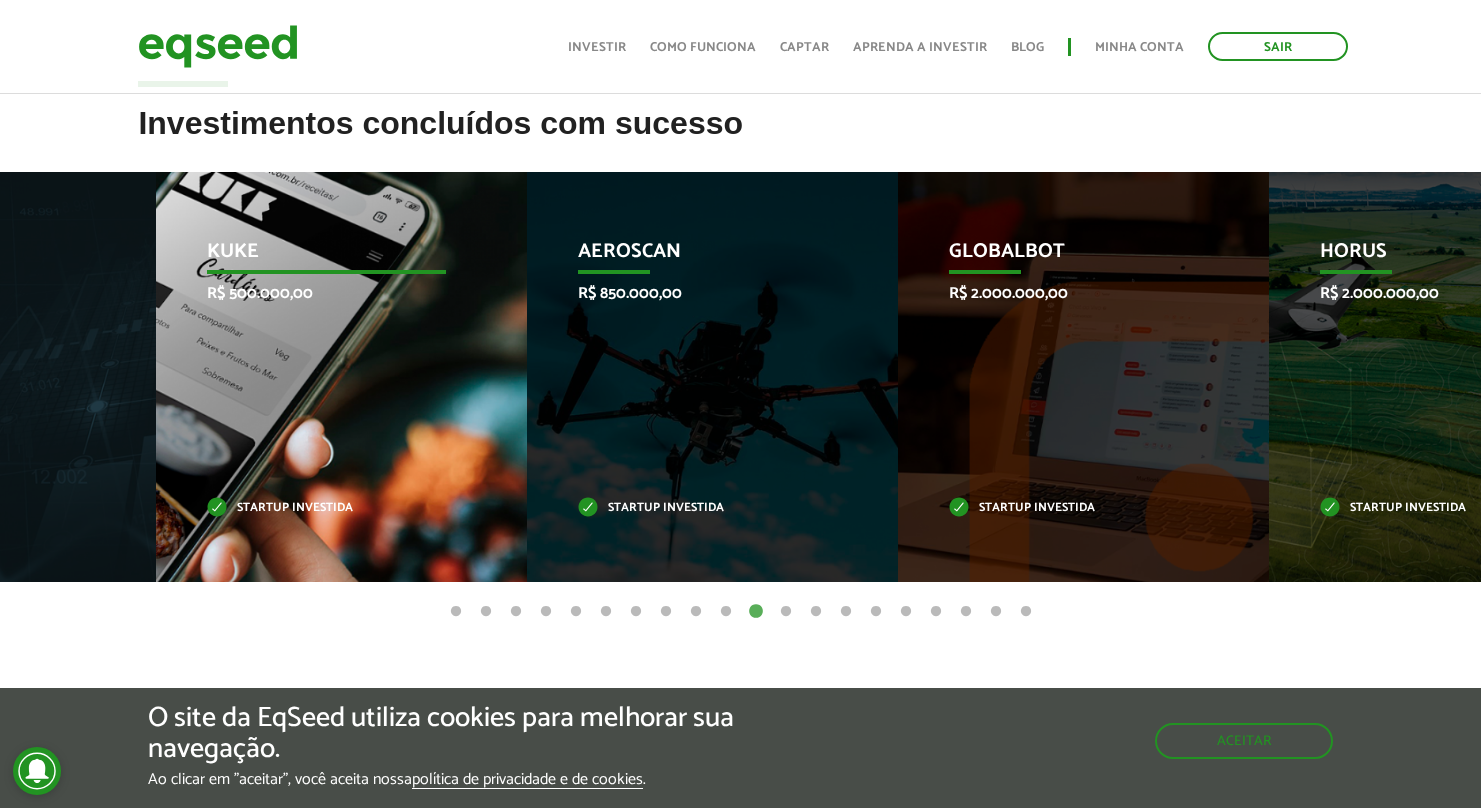 drag, startPoint x: 1287, startPoint y: 427, endPoint x: 186, endPoint y: 394, distance: 1101.4944 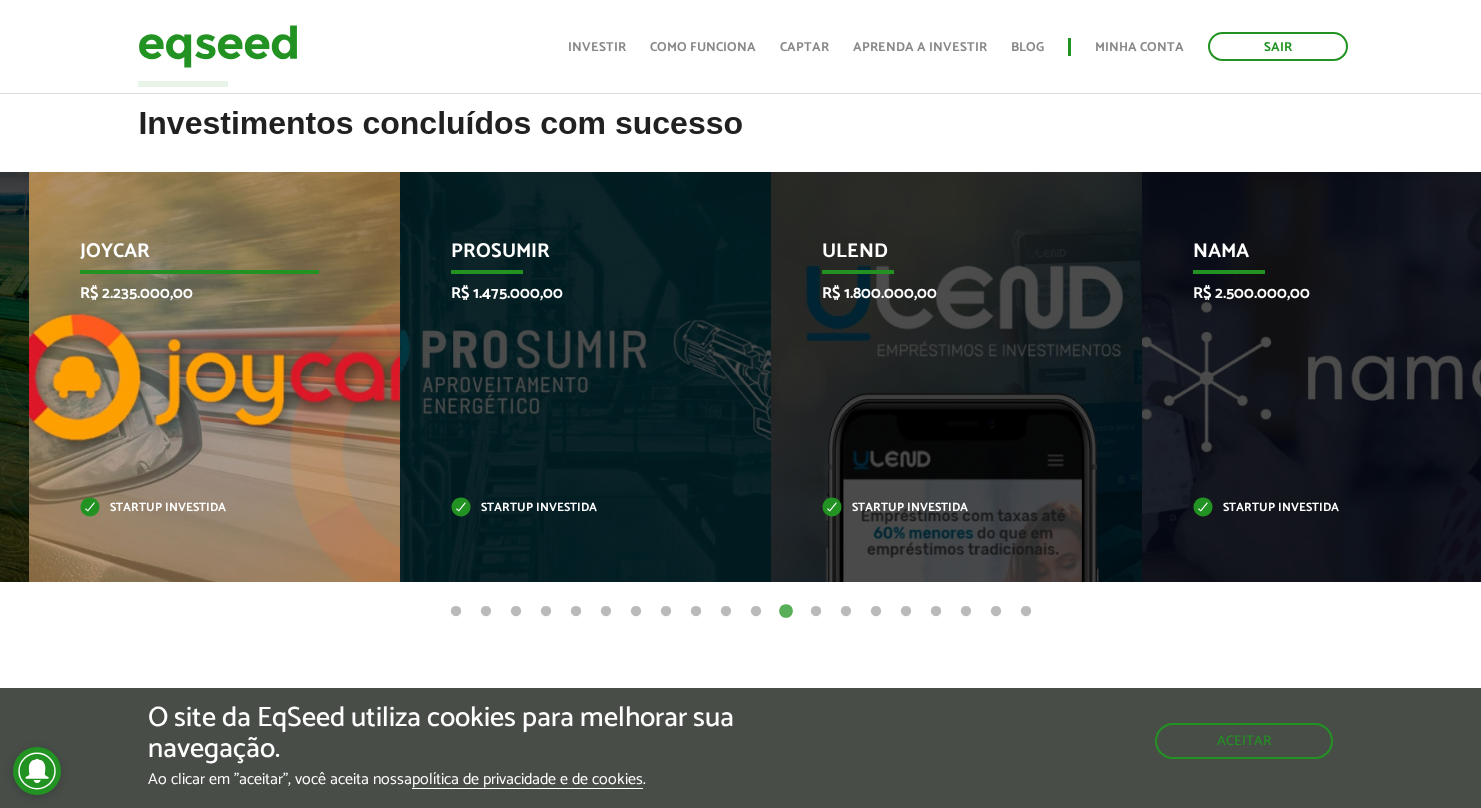 drag, startPoint x: 1318, startPoint y: 425, endPoint x: 97, endPoint y: 413, distance: 1221.059 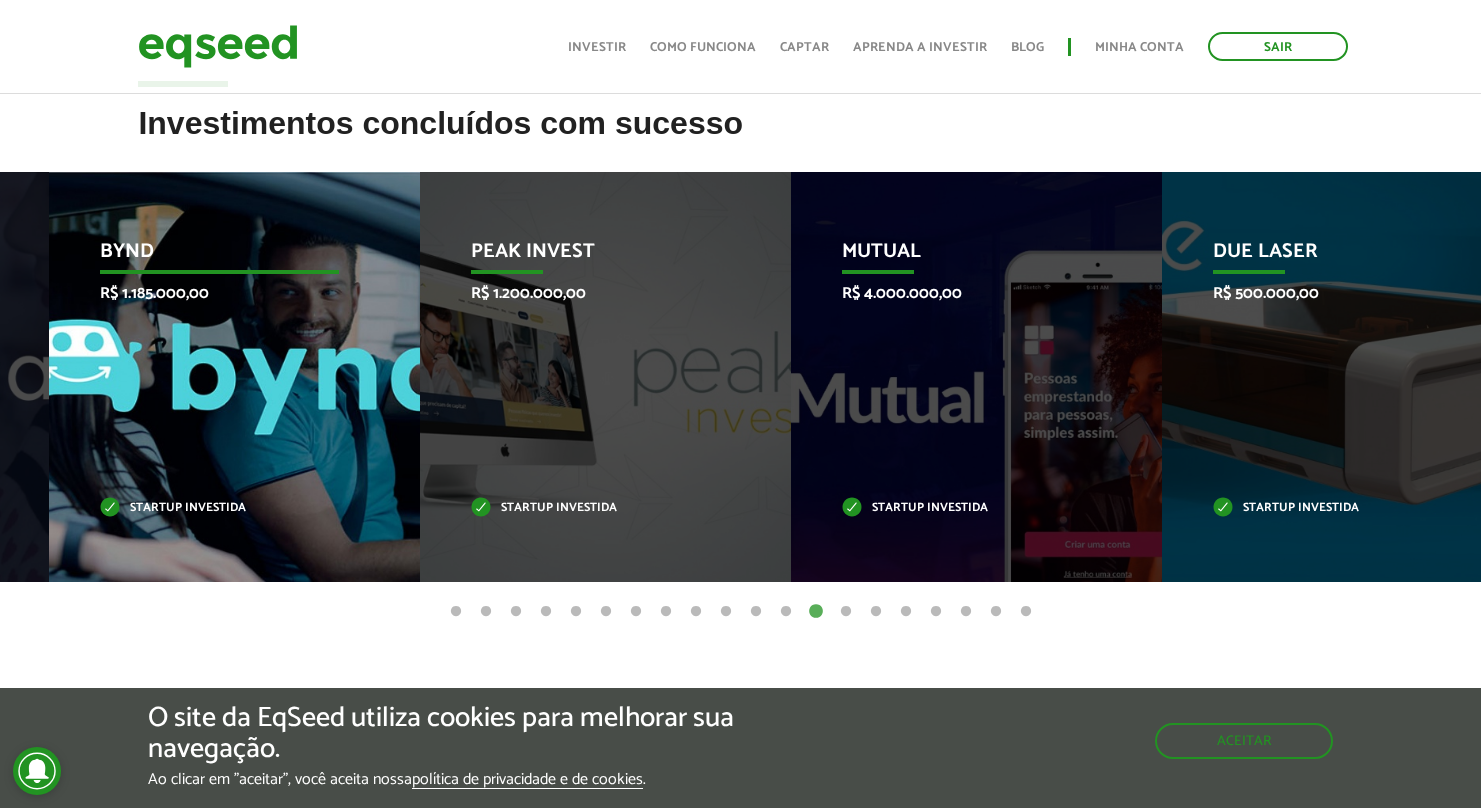 drag, startPoint x: 1385, startPoint y: 437, endPoint x: 274, endPoint y: 412, distance: 1111.2812 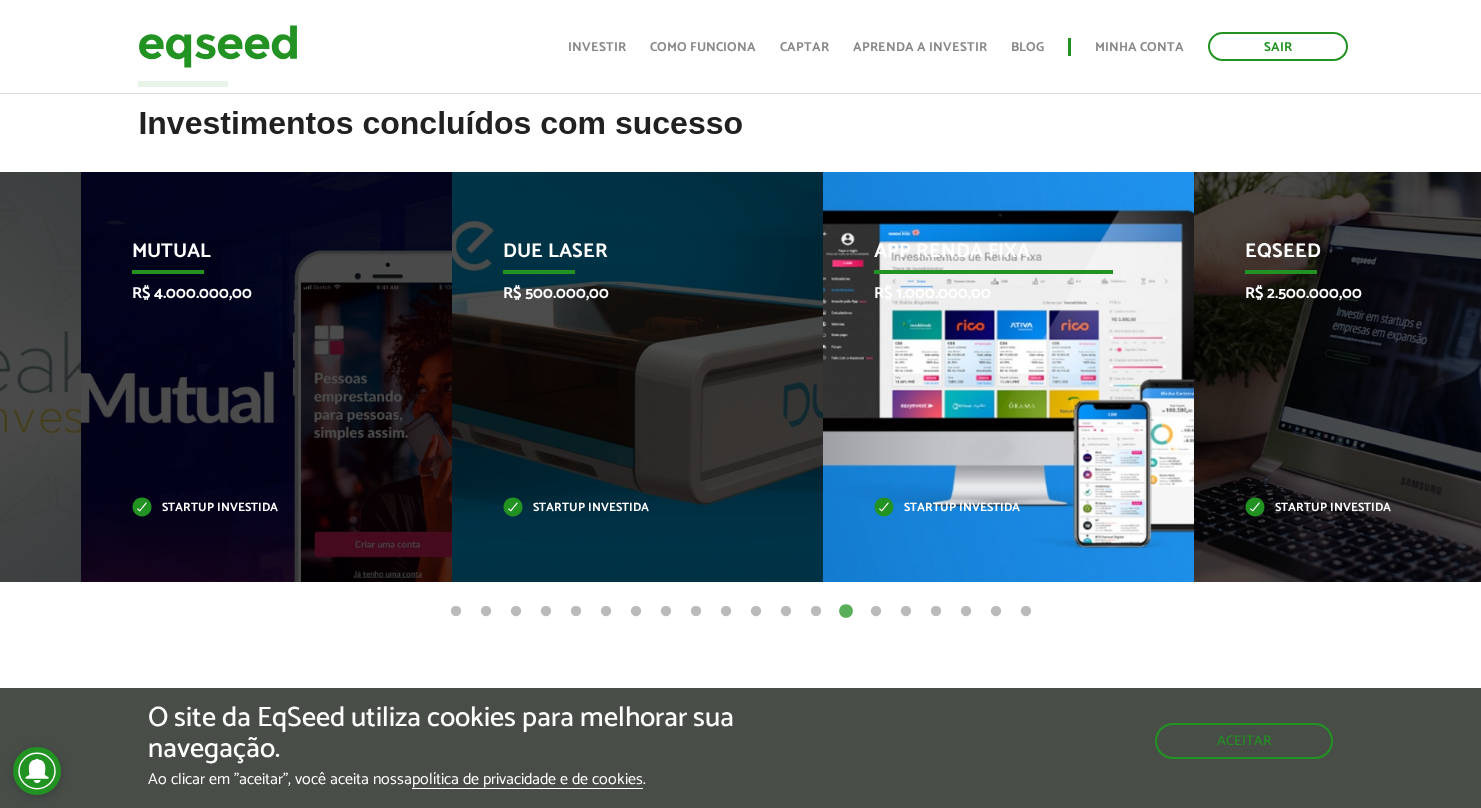drag, startPoint x: 1411, startPoint y: 462, endPoint x: 1214, endPoint y: 530, distance: 208.40585 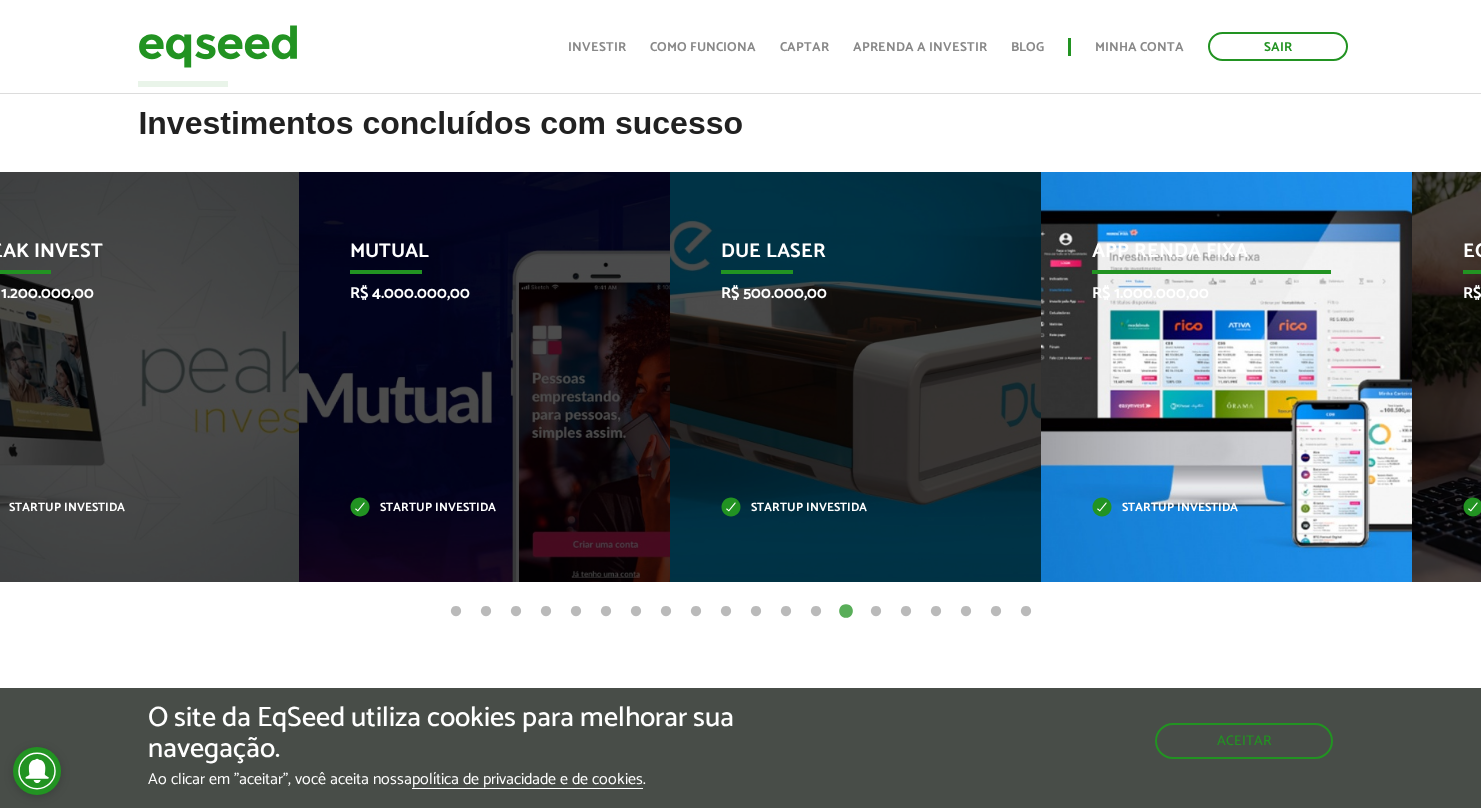 drag, startPoint x: 1397, startPoint y: 499, endPoint x: 1325, endPoint y: 503, distance: 72.11102 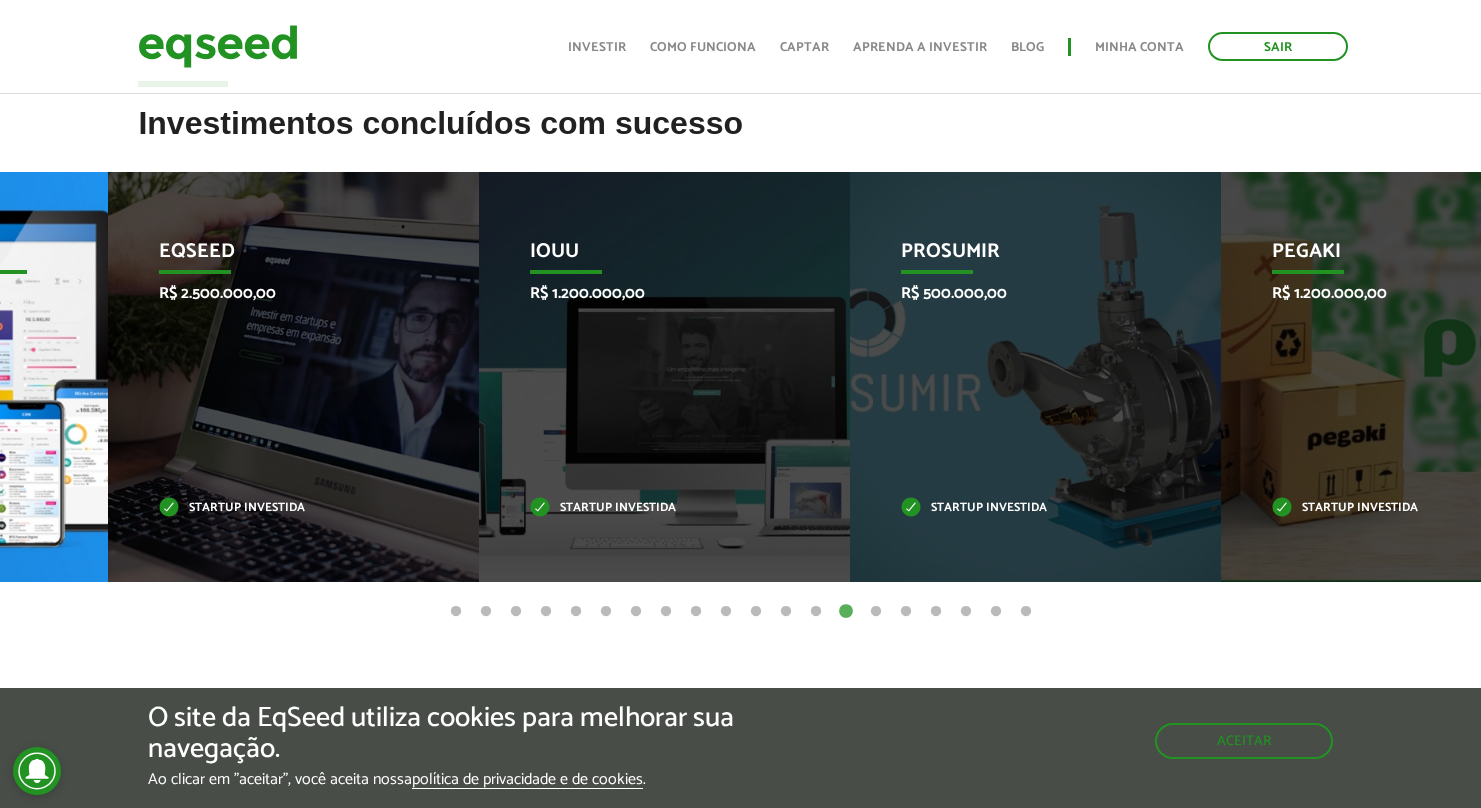 drag, startPoint x: 1387, startPoint y: 506, endPoint x: 1, endPoint y: 474, distance: 1386.3694 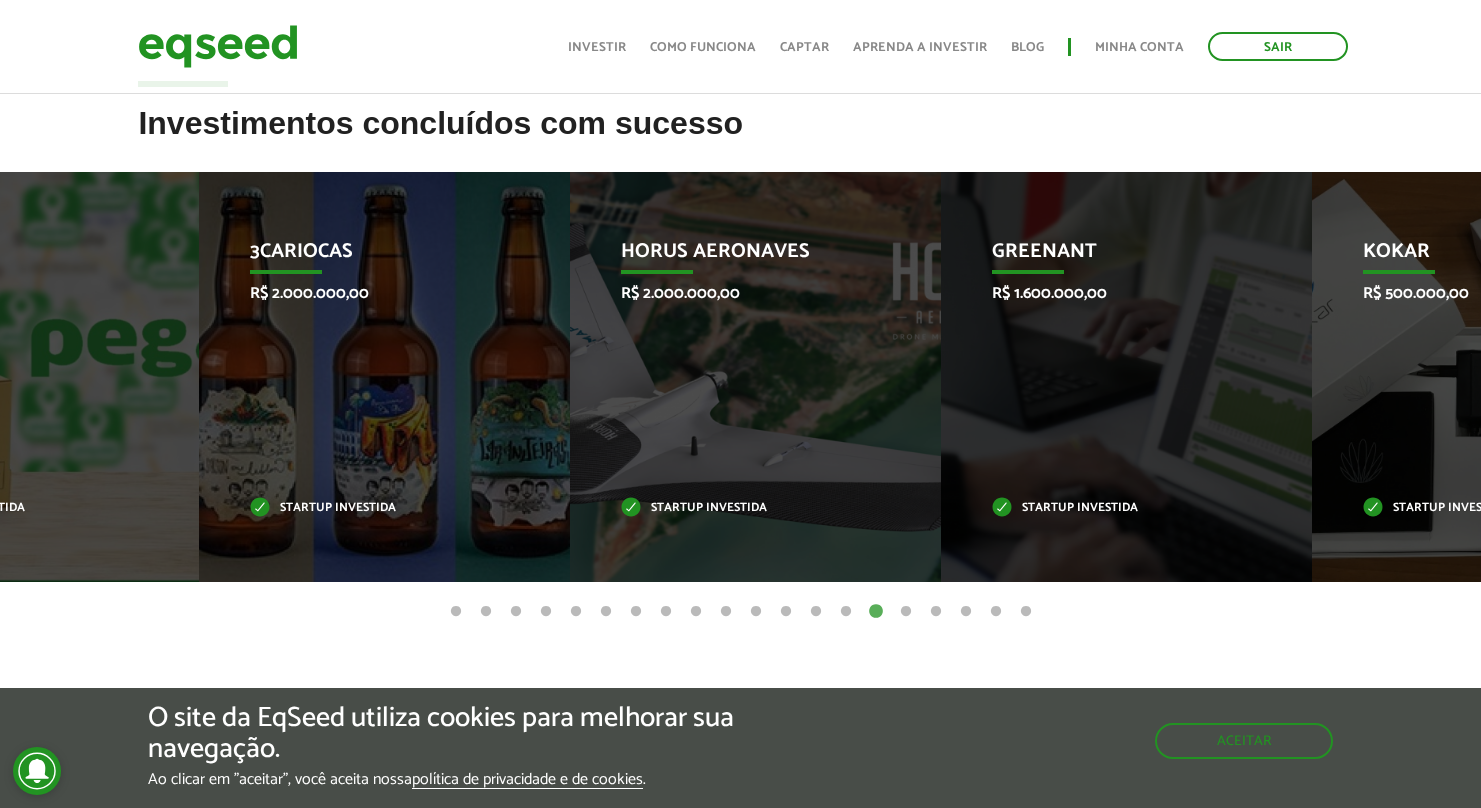 drag, startPoint x: 1337, startPoint y: 493, endPoint x: -1, endPoint y: 412, distance: 1340.4496 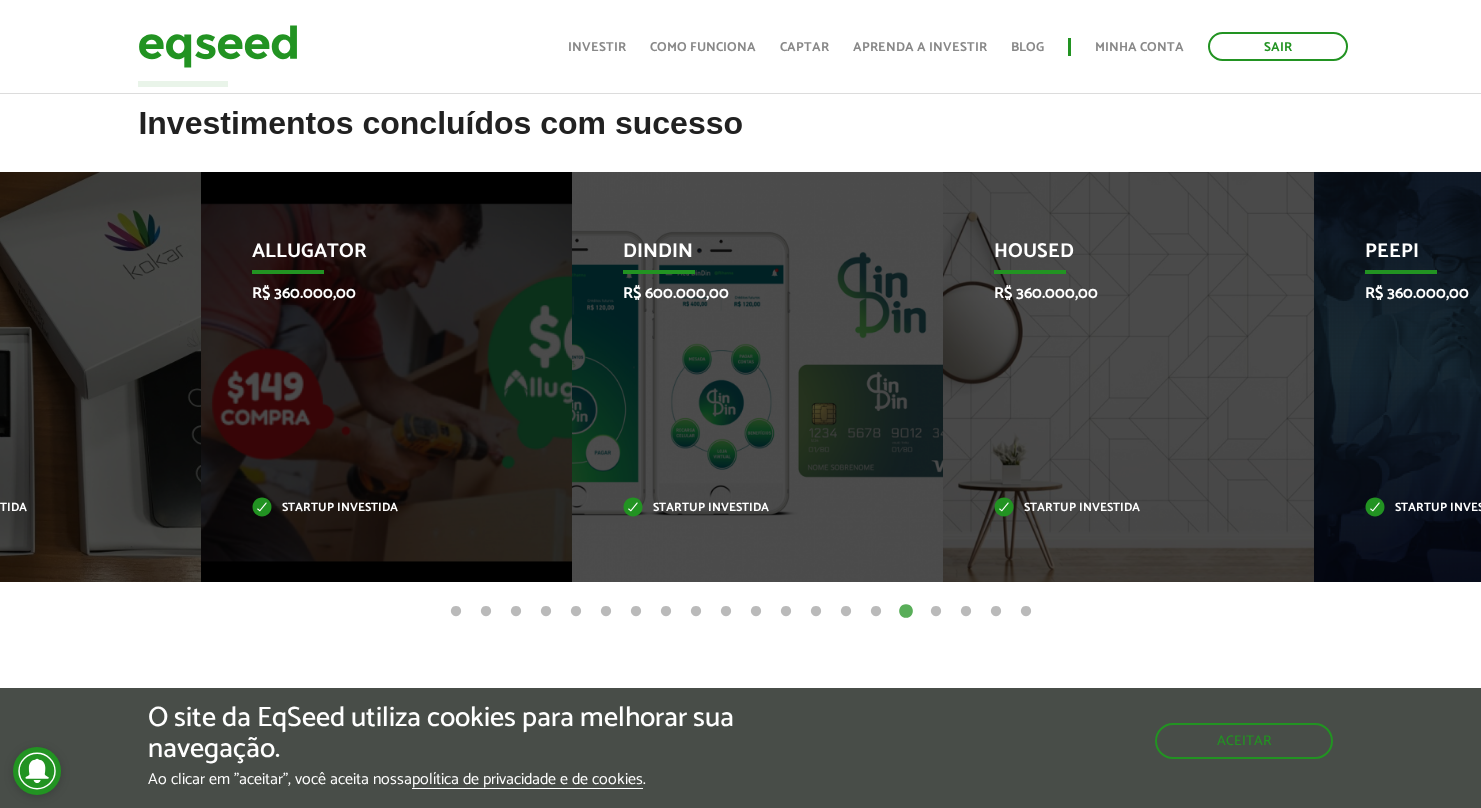 drag, startPoint x: 1363, startPoint y: 464, endPoint x: -8, endPoint y: 440, distance: 1371.2101 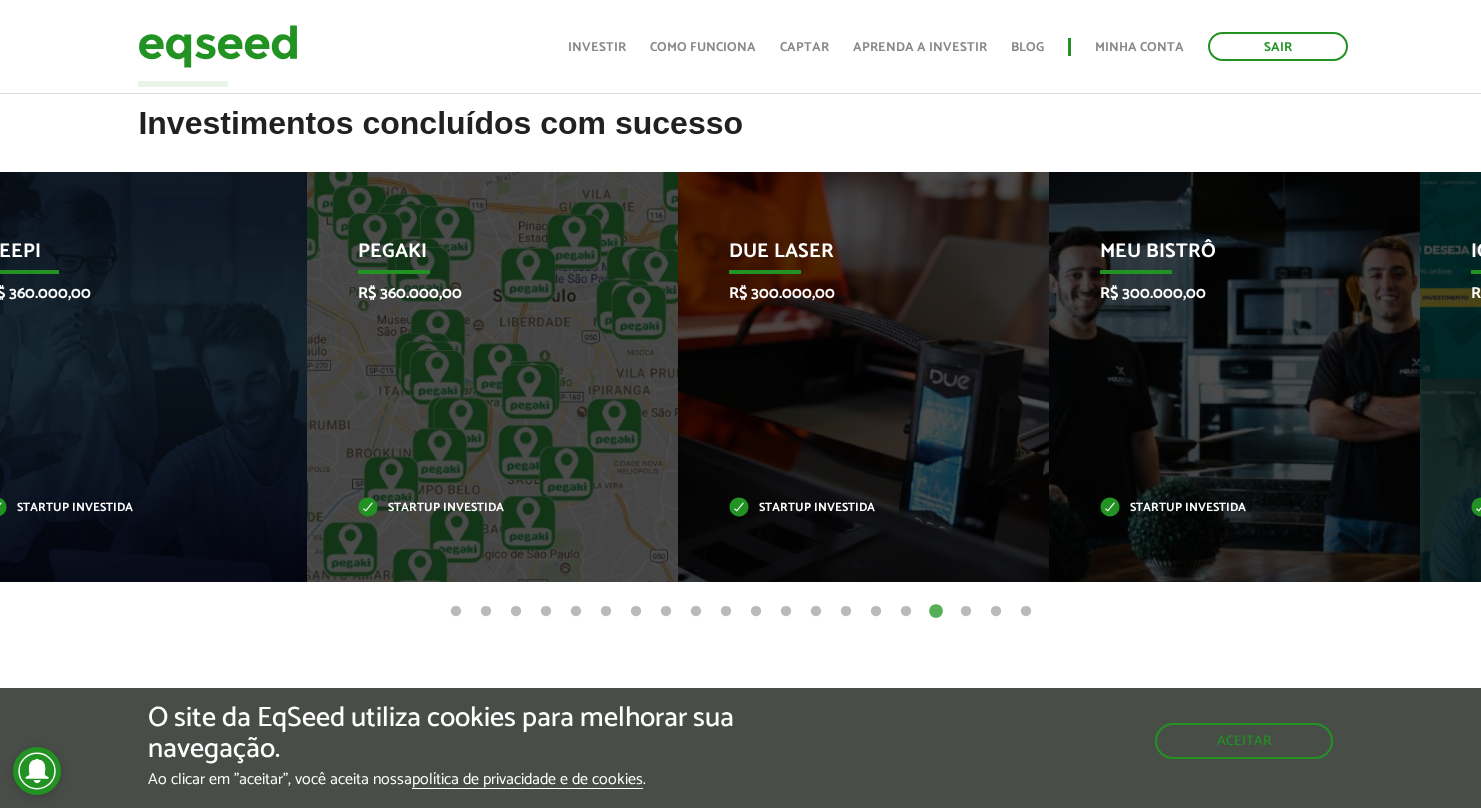 drag, startPoint x: 1399, startPoint y: 525, endPoint x: -8, endPoint y: 490, distance: 1407.4353 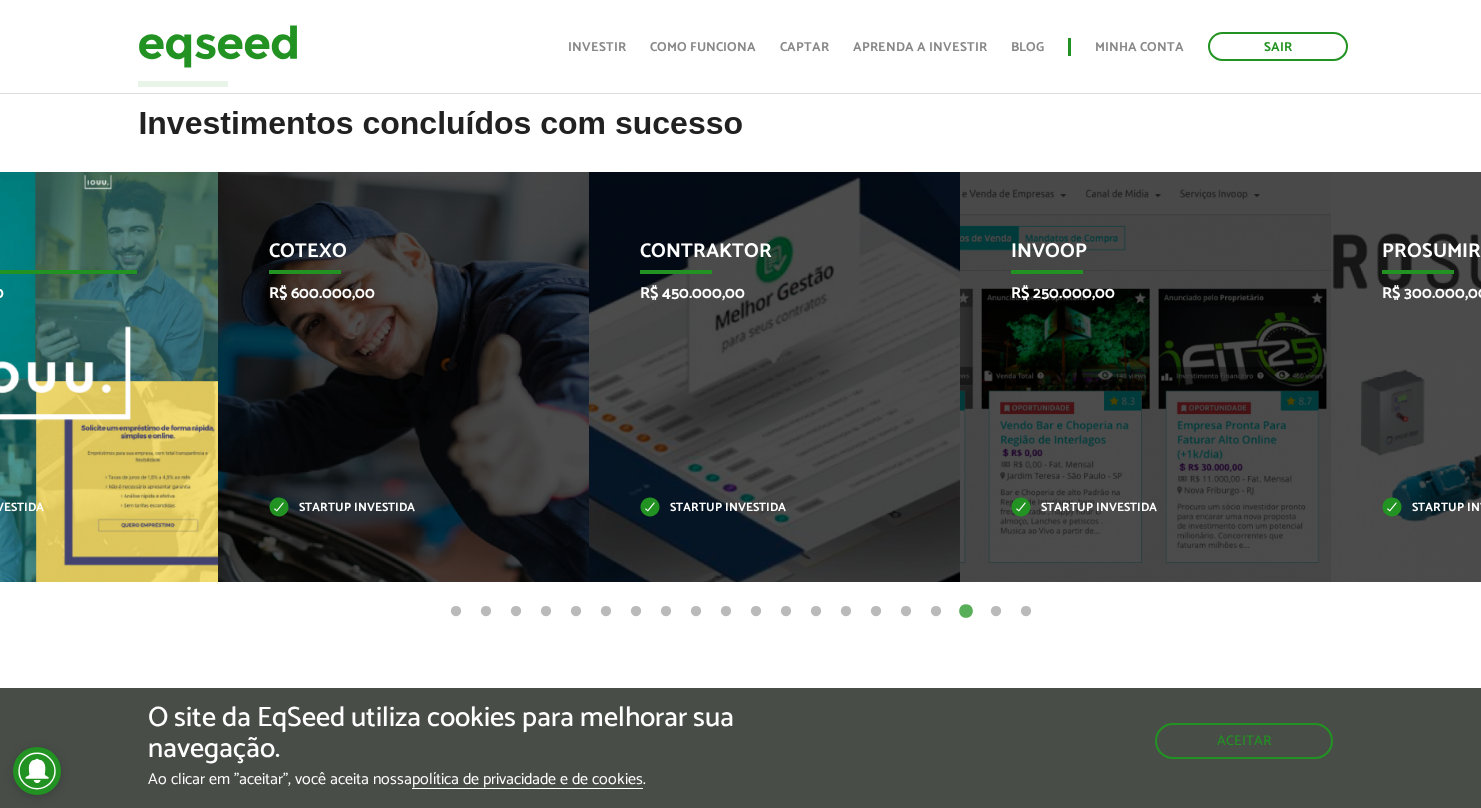 drag, startPoint x: 1401, startPoint y: 518, endPoint x: 38, endPoint y: 475, distance: 1363.6781 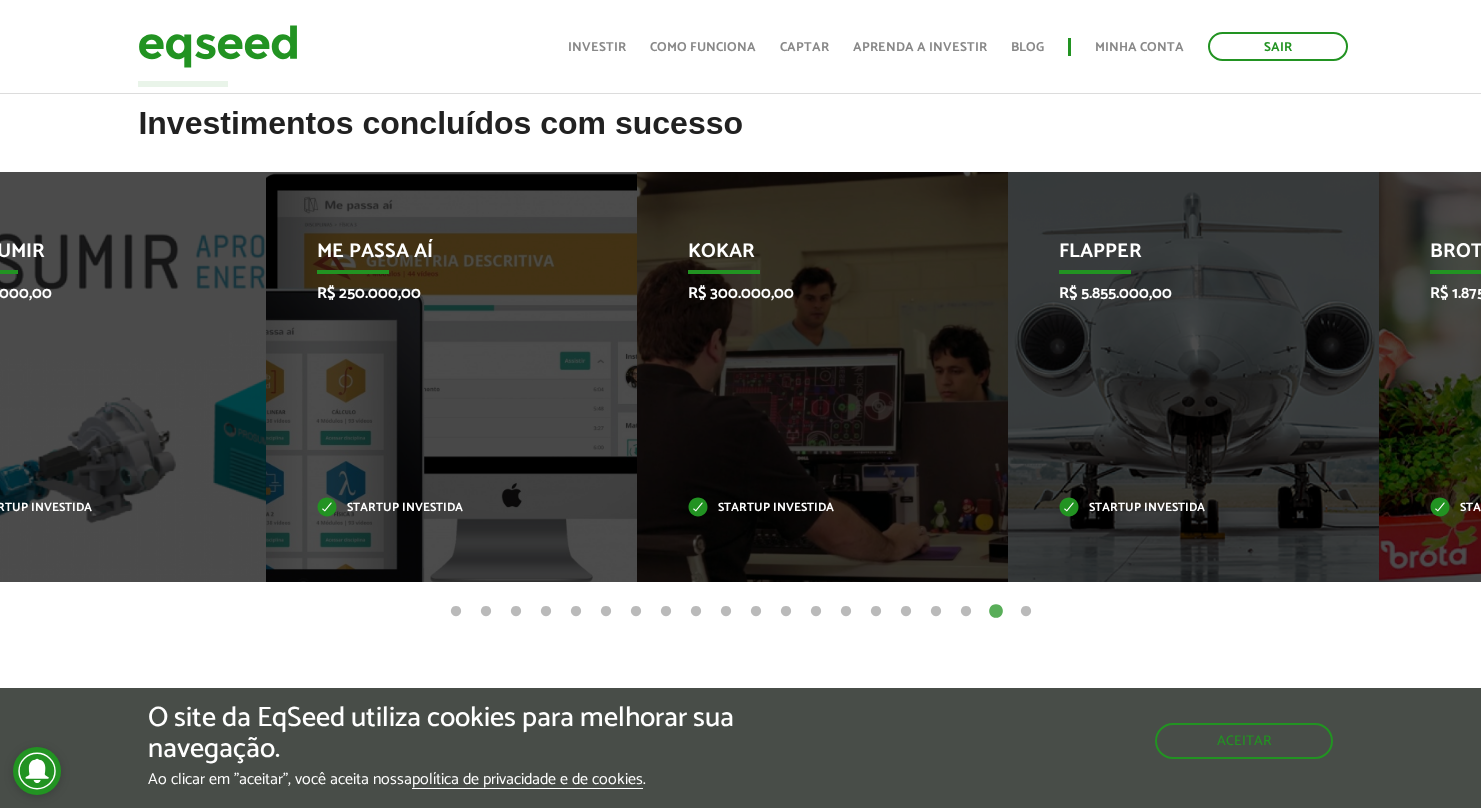 drag, startPoint x: 1341, startPoint y: 483, endPoint x: -8, endPoint y: 465, distance: 1349.1201 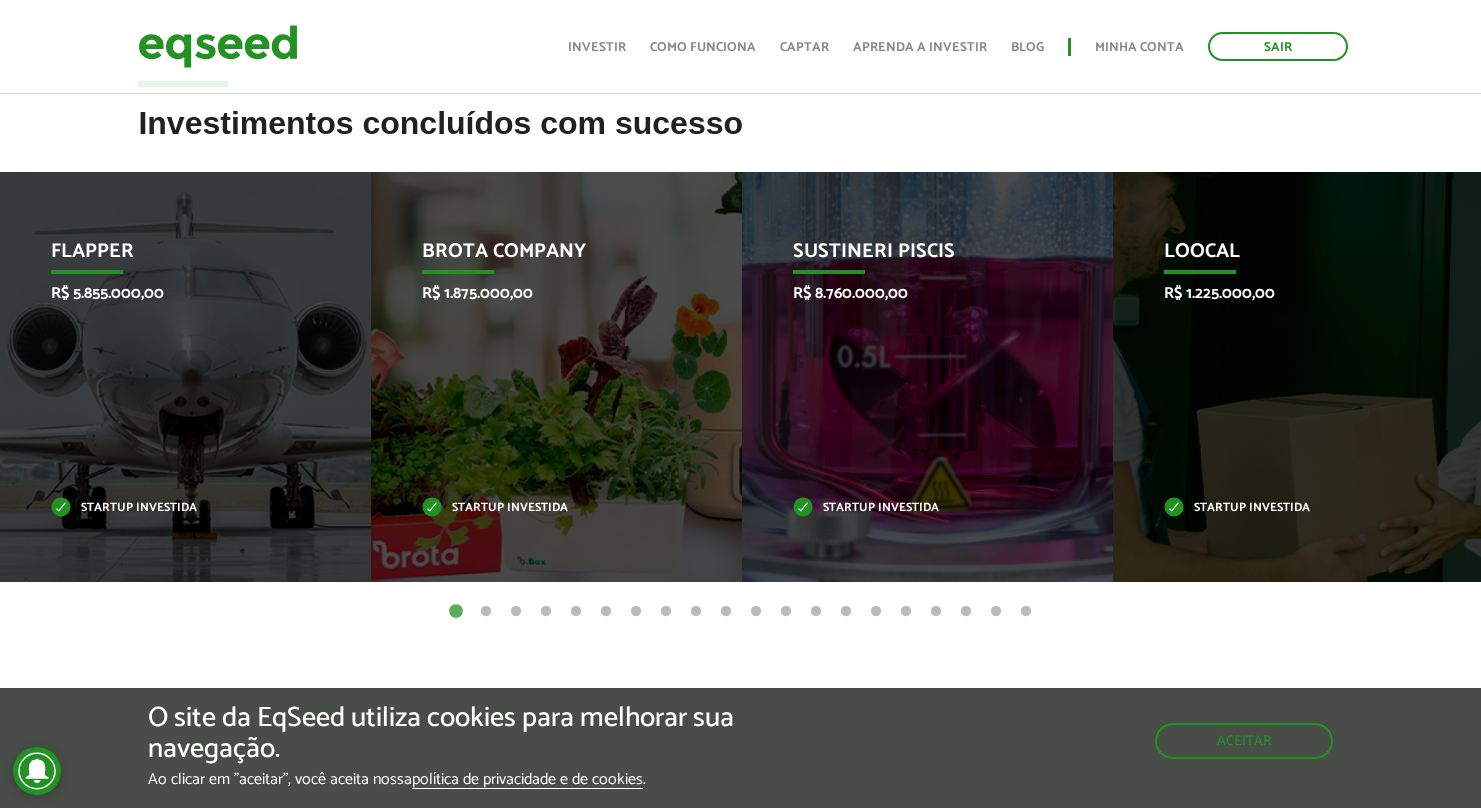 drag, startPoint x: 1369, startPoint y: 474, endPoint x: -3, endPoint y: 435, distance: 1372.5542 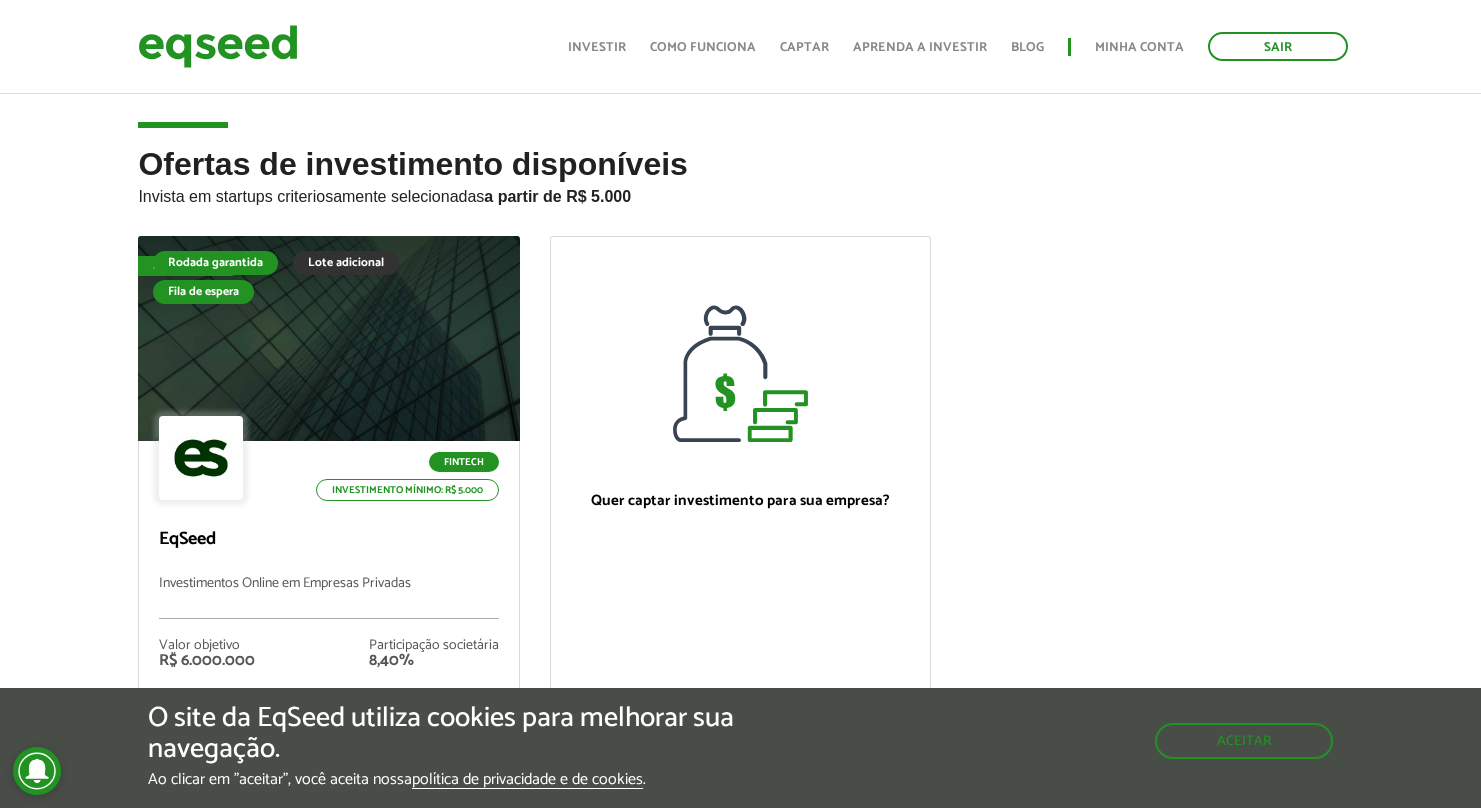 scroll, scrollTop: 181, scrollLeft: 0, axis: vertical 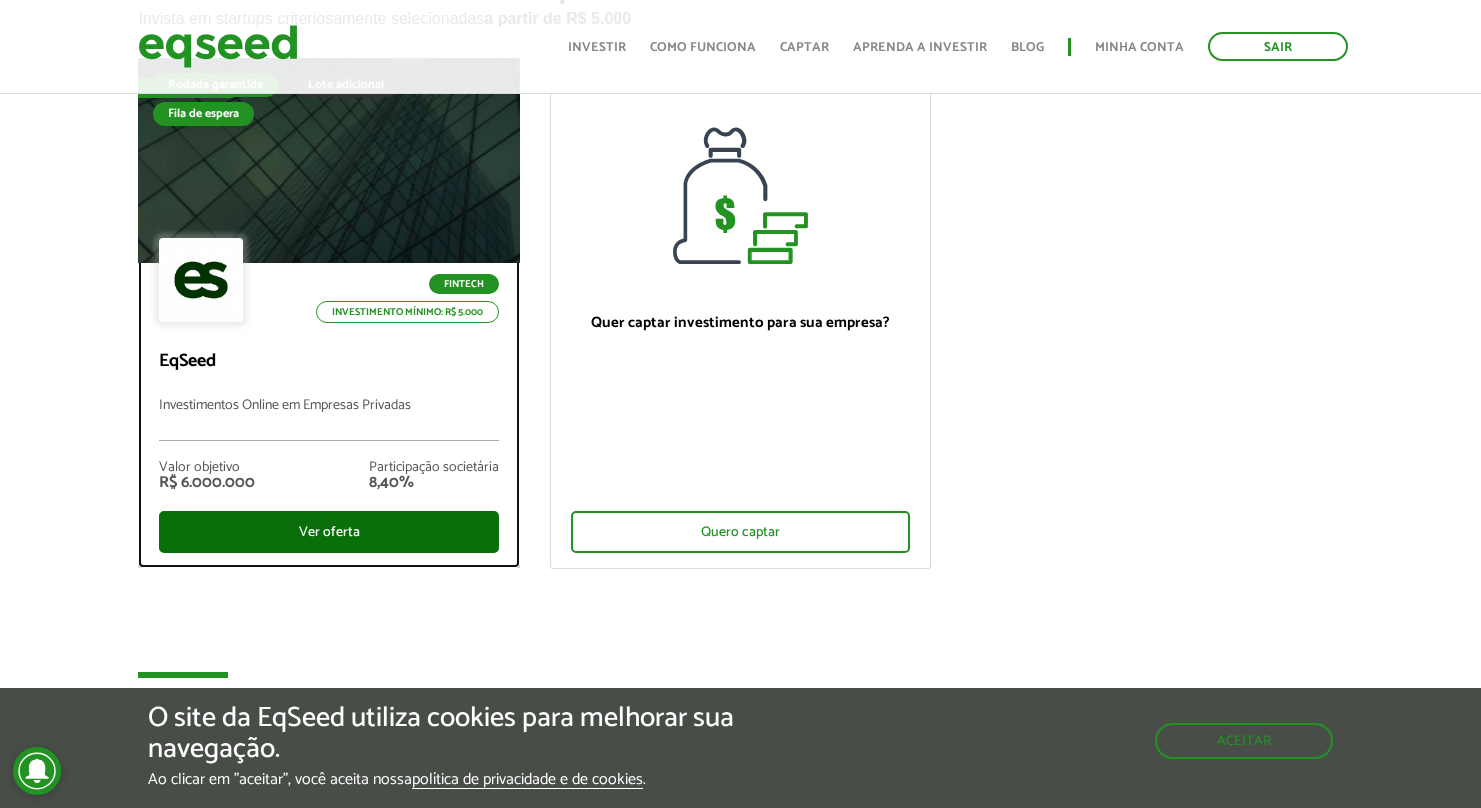 click on "Ver oferta" at bounding box center (328, 532) 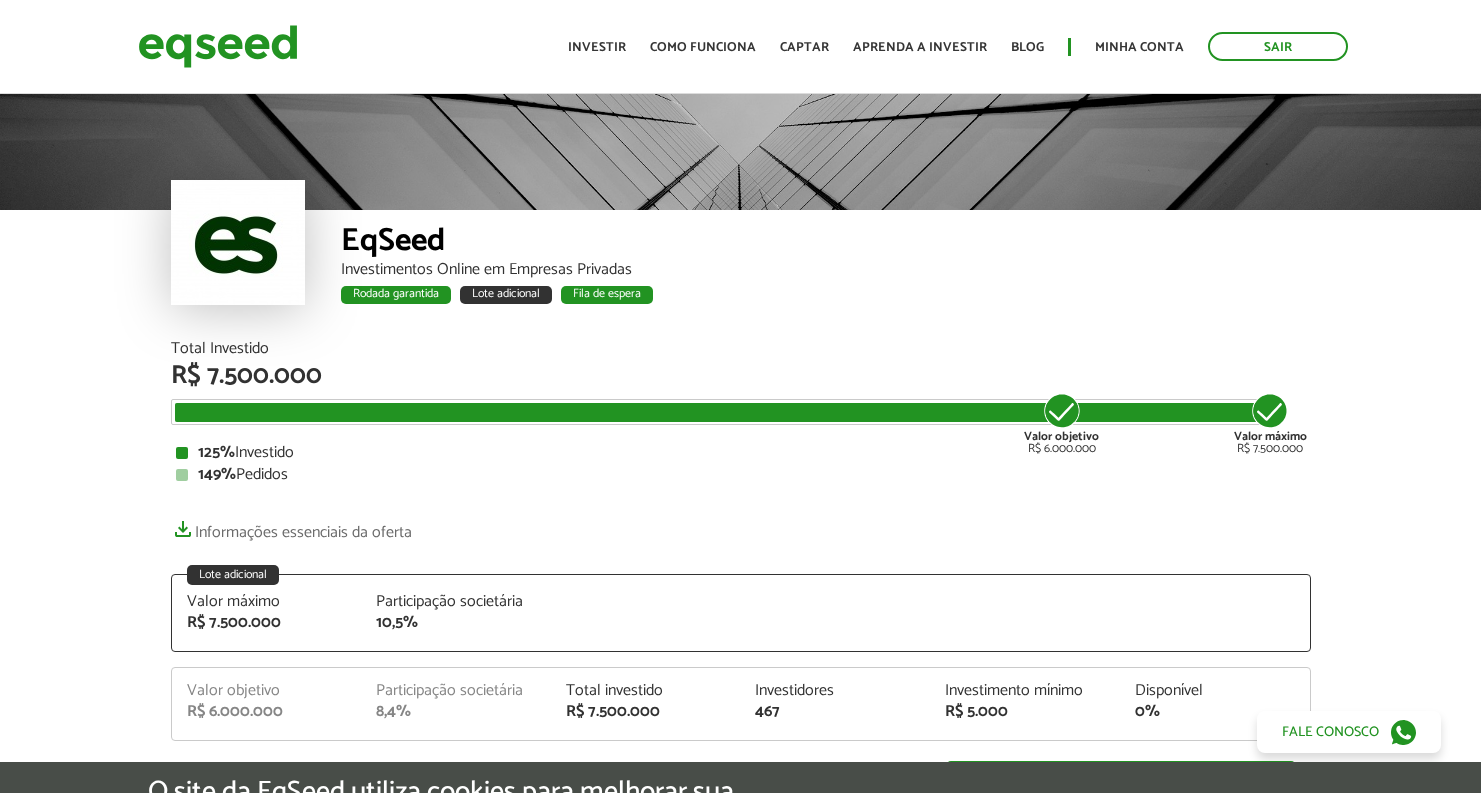 scroll, scrollTop: 0, scrollLeft: 0, axis: both 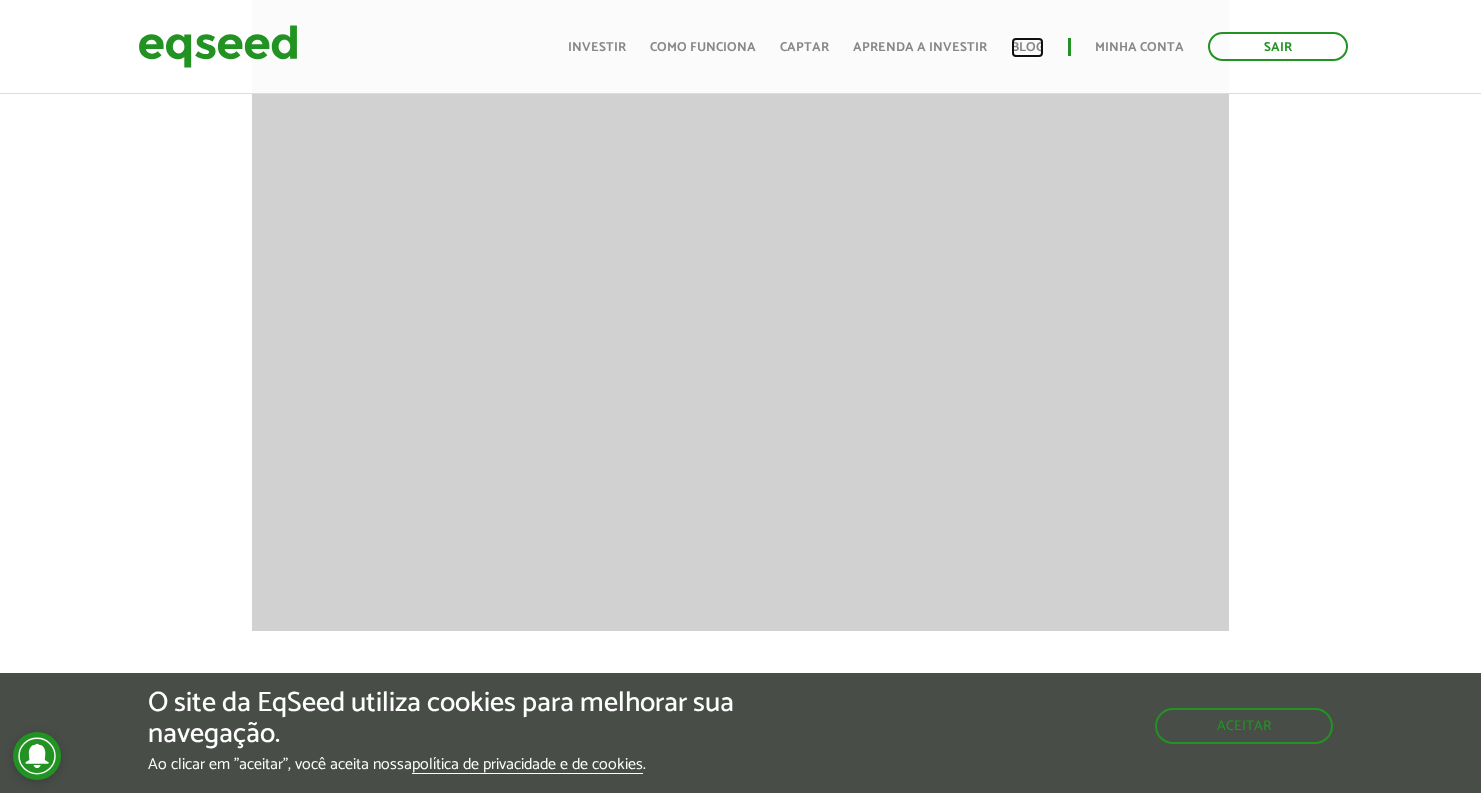 click on "Blog" at bounding box center [1027, 47] 